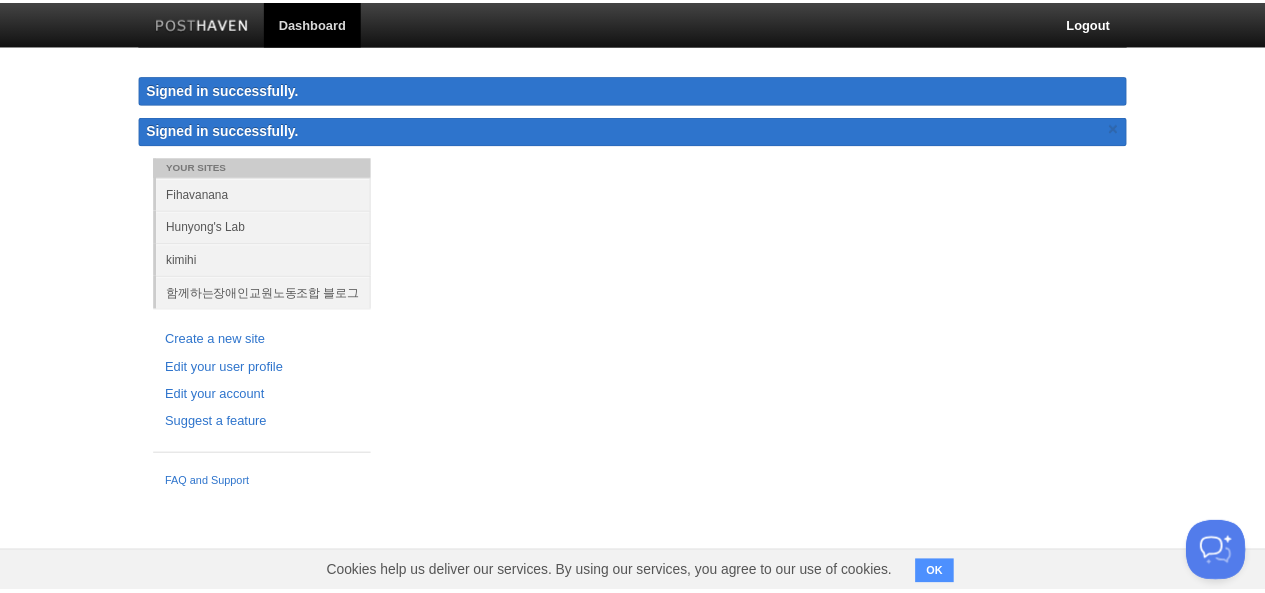 scroll, scrollTop: 0, scrollLeft: 0, axis: both 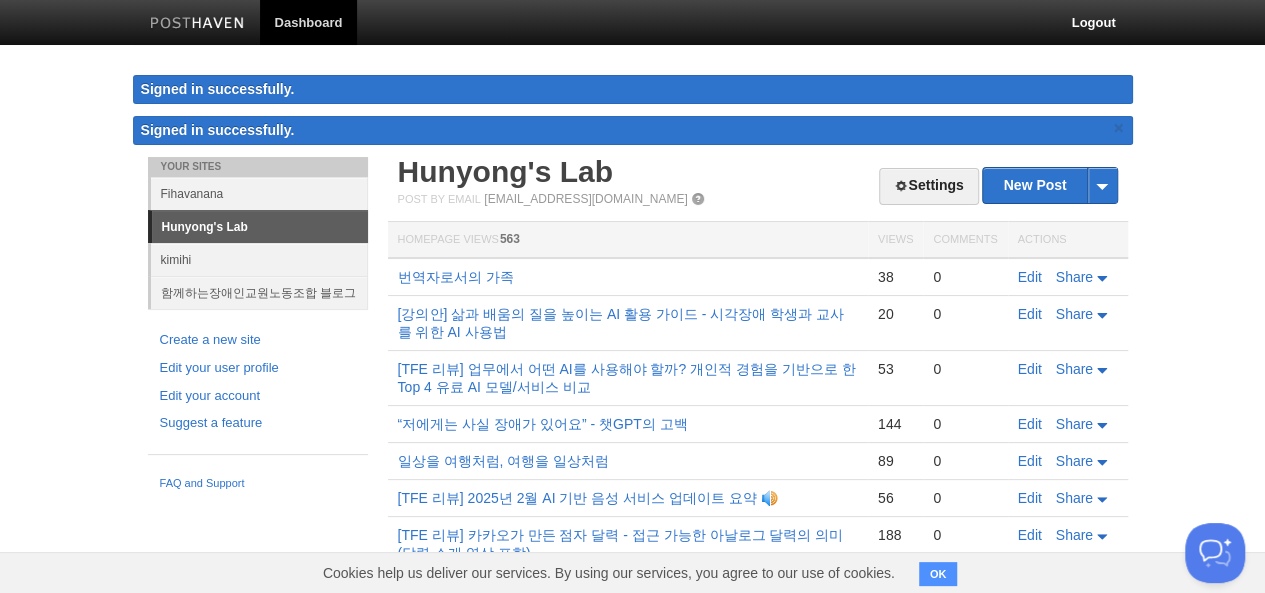 click on "Dashboard" at bounding box center [309, 22] 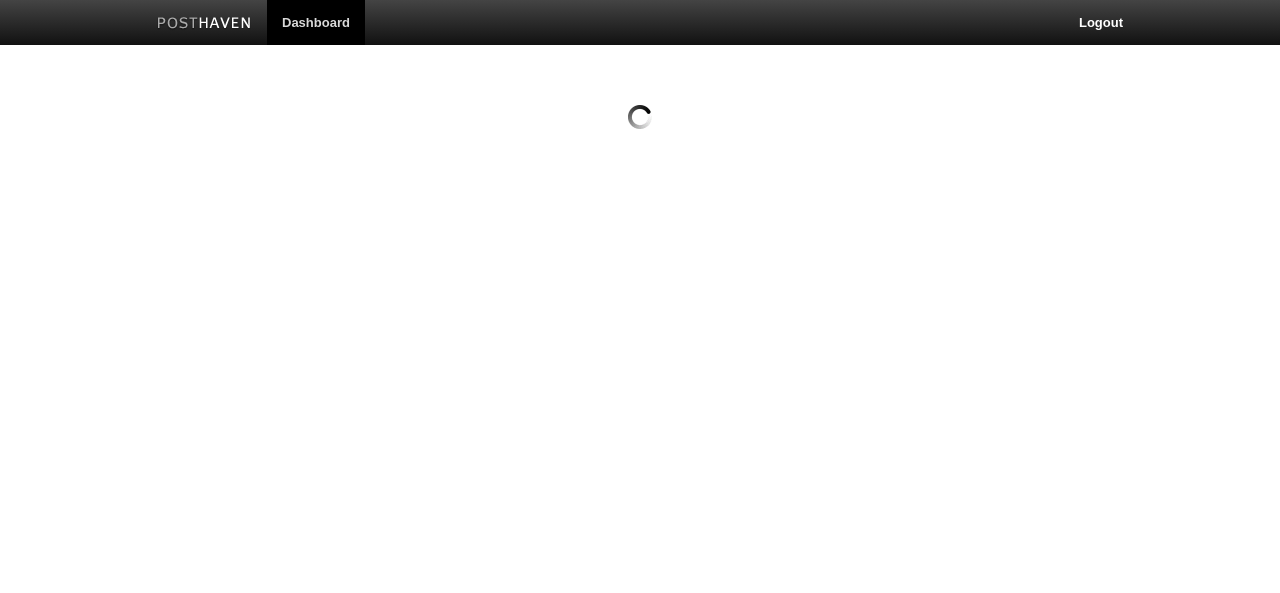 scroll, scrollTop: 0, scrollLeft: 0, axis: both 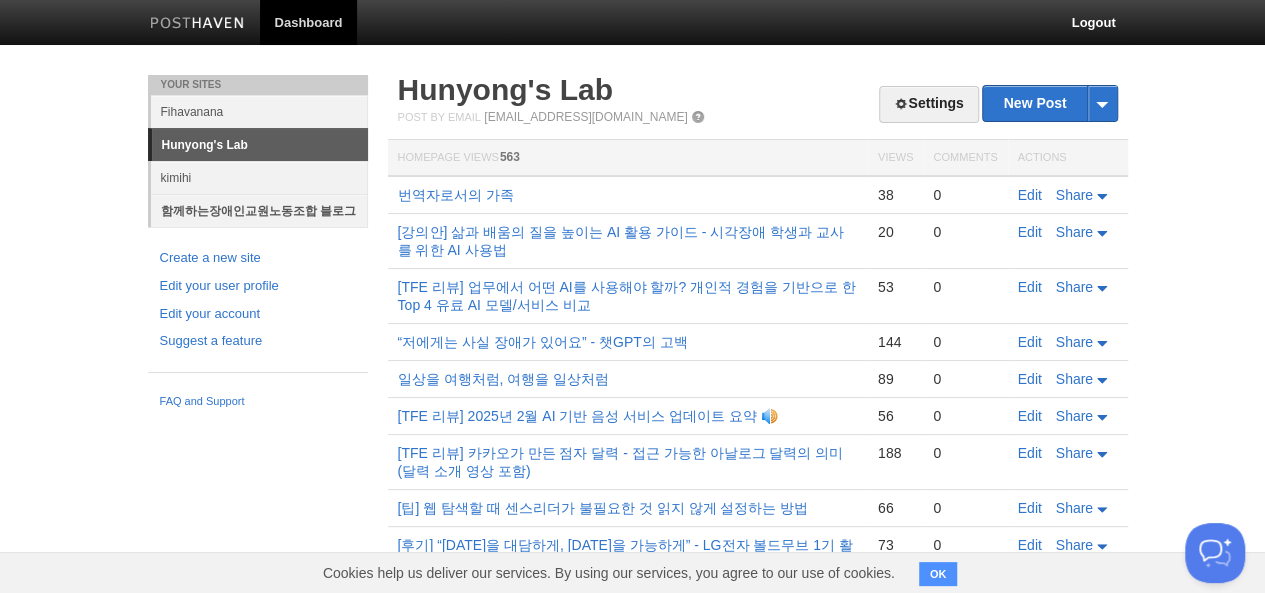 click on "함께하는장애인교원노동조합 블로그" at bounding box center (259, 210) 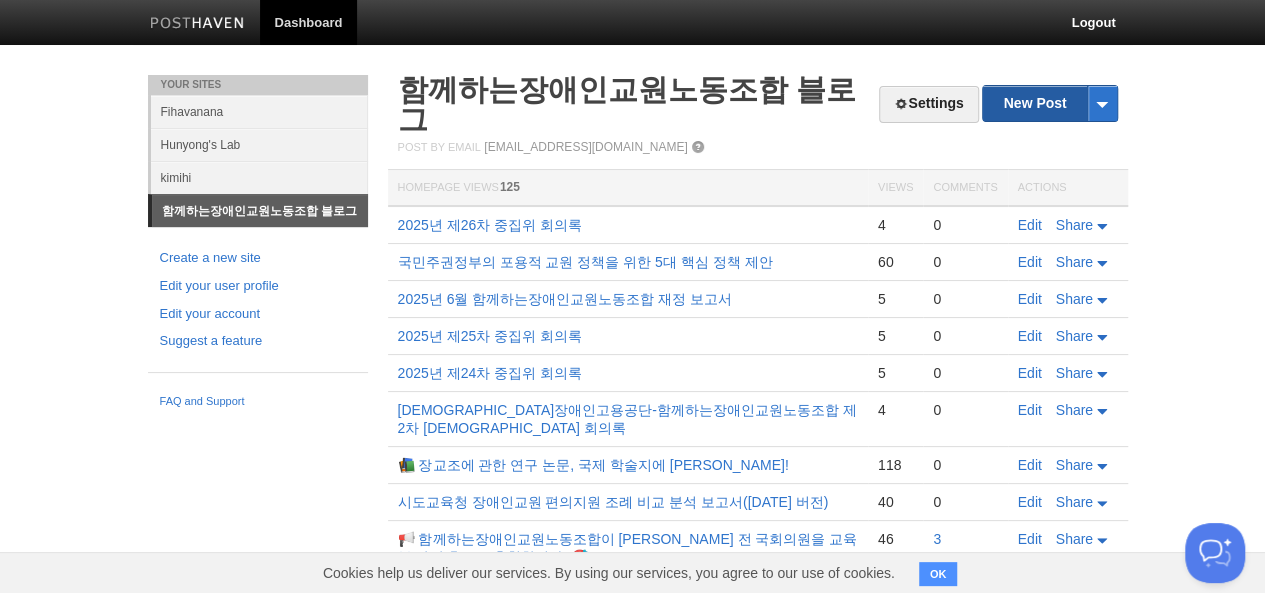 click on "New Post" at bounding box center (1049, 103) 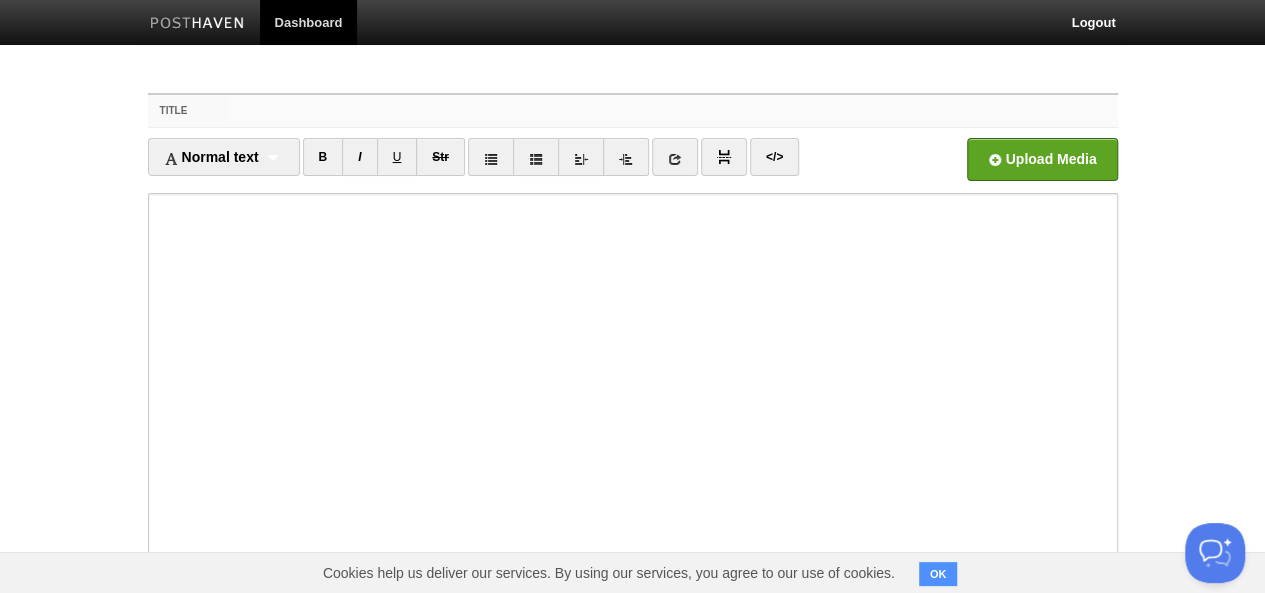 paste on "2025년 제26차 중집위 회의록" 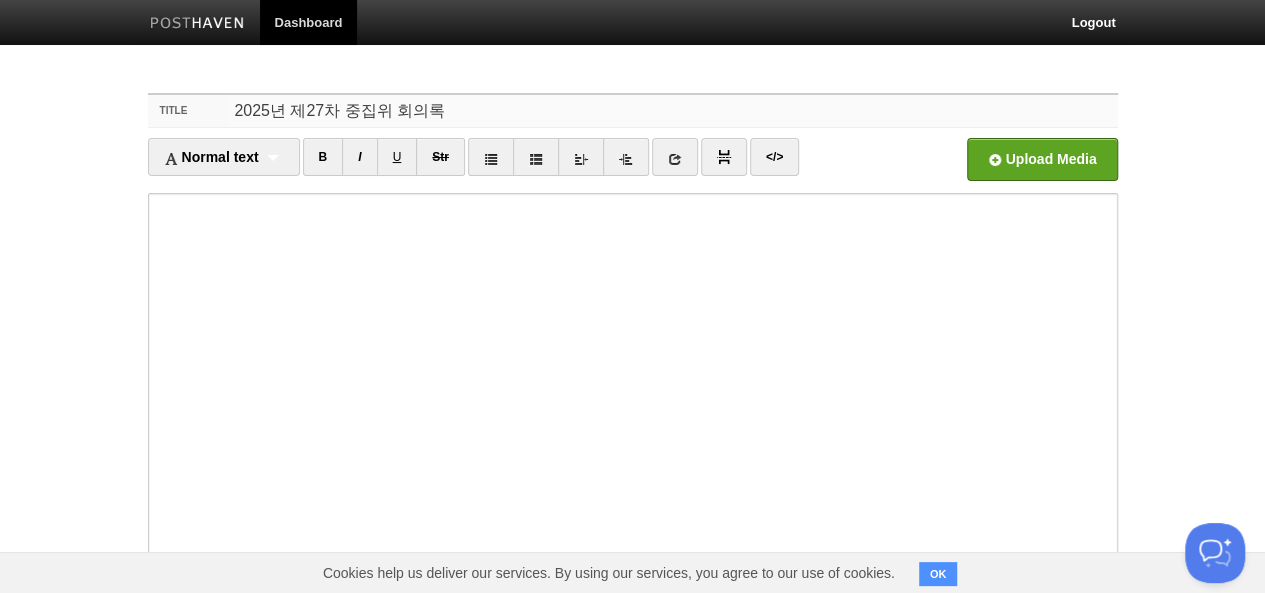 type on "2025년 제27차 중집위 회의록" 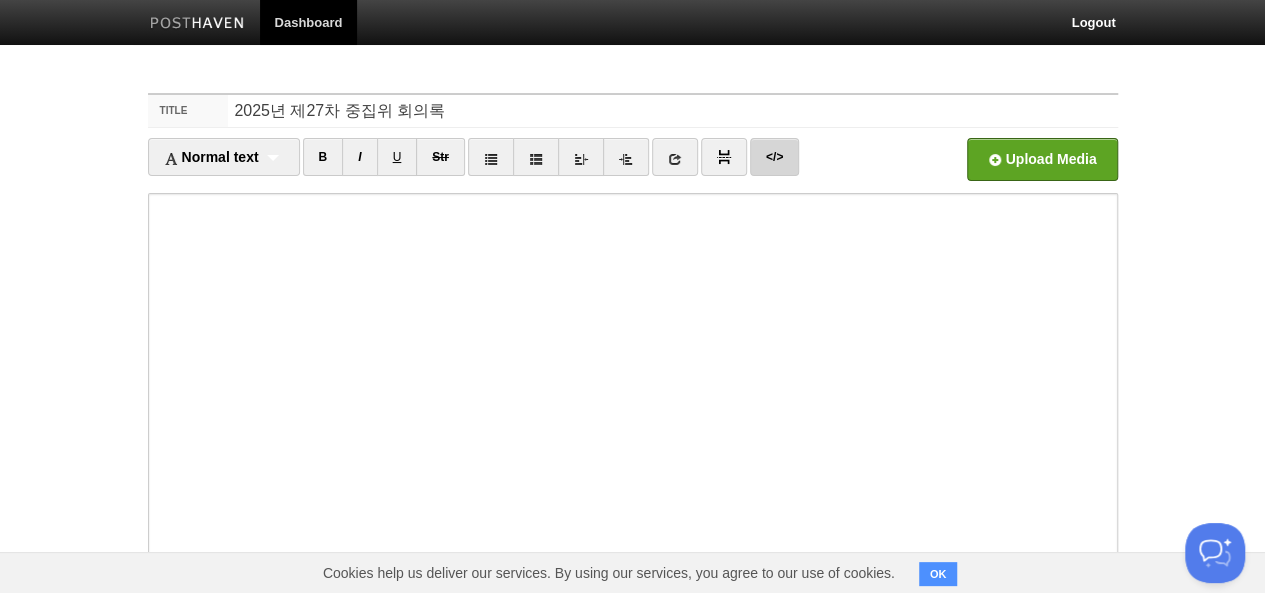 click on "</>" at bounding box center [774, 157] 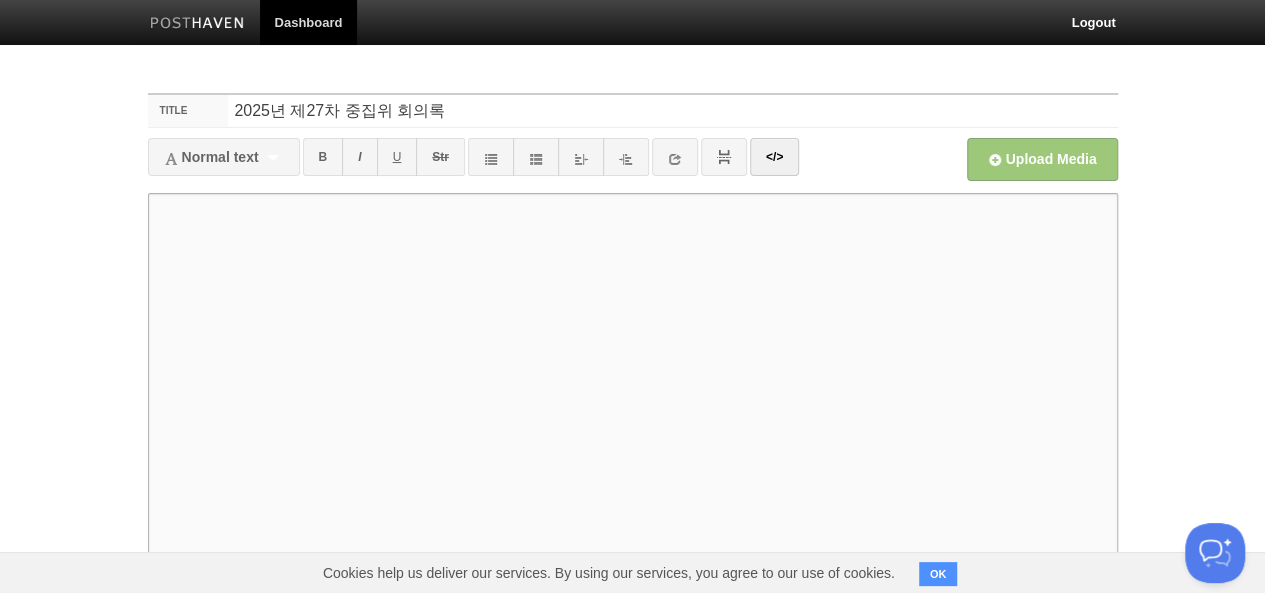 paste on "<loremi>
<d6>sitametconsec a84e seddoei tem</i6>
</utlabo>
<etd>
<m0>al</e9>
<ad>
<mi><v quis="#nostrude">U. la ni</a></ex>
<ea><c cons="#duisau">IR. in re</v>
<ve>
<es><c fugi="#nullap">9. ex si</o></cu>
<no><p sunt="#culpaqui-offi">4. de/mol/ANi id</e></la>
<pe><u omni="#istenatu-errorv">6. acc do</l></to>
</re>
</ap>
<ea><i quae="#abilloinve">VER. qu a be vi</d>
<ex>
<ne><e ipsa="#quiav">4. 4273a 'autoditfugitco' mag do</e></ra>
<se><n nequ="#porro">2. 'quis do'(7.25) ad numq ei mo</t></in>
<ma><q etia="#minussolut">6. 6813n eli op cu n imp qu pl</f></po>
</as>
</re>
<te><a quib="#officii">DE. reru ne</s></ev>
<vo><r recu="#itaq-earumhi">T. sa de re</v></ma>
</al>
</per>
<dolo>
..." 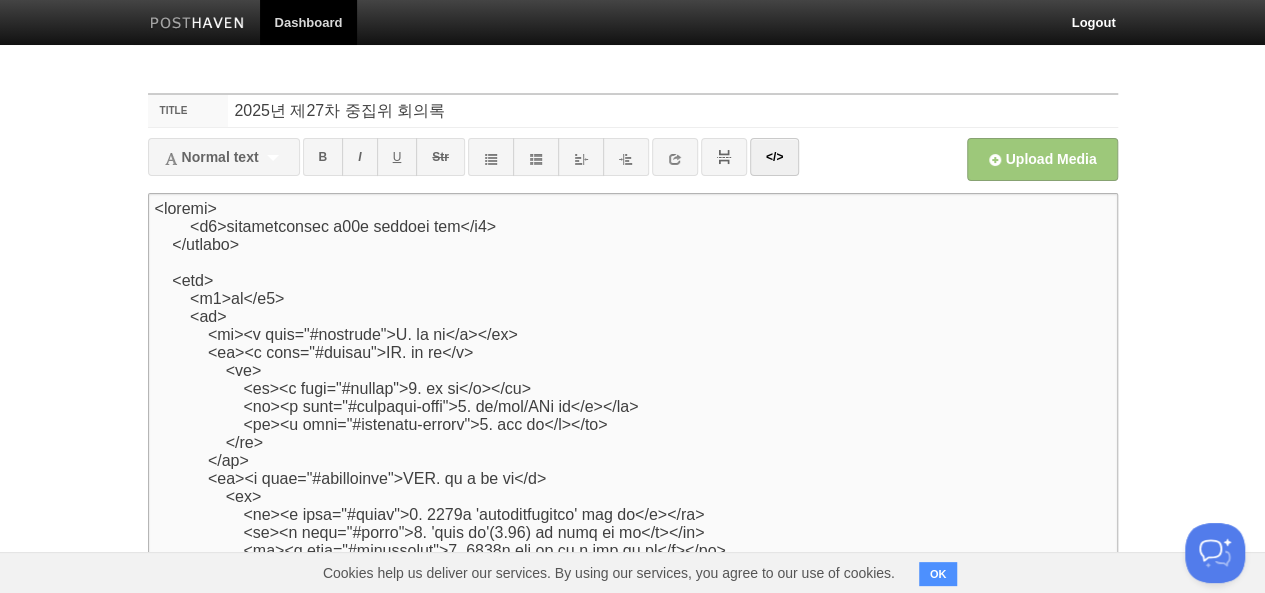 scroll, scrollTop: 3596, scrollLeft: 0, axis: vertical 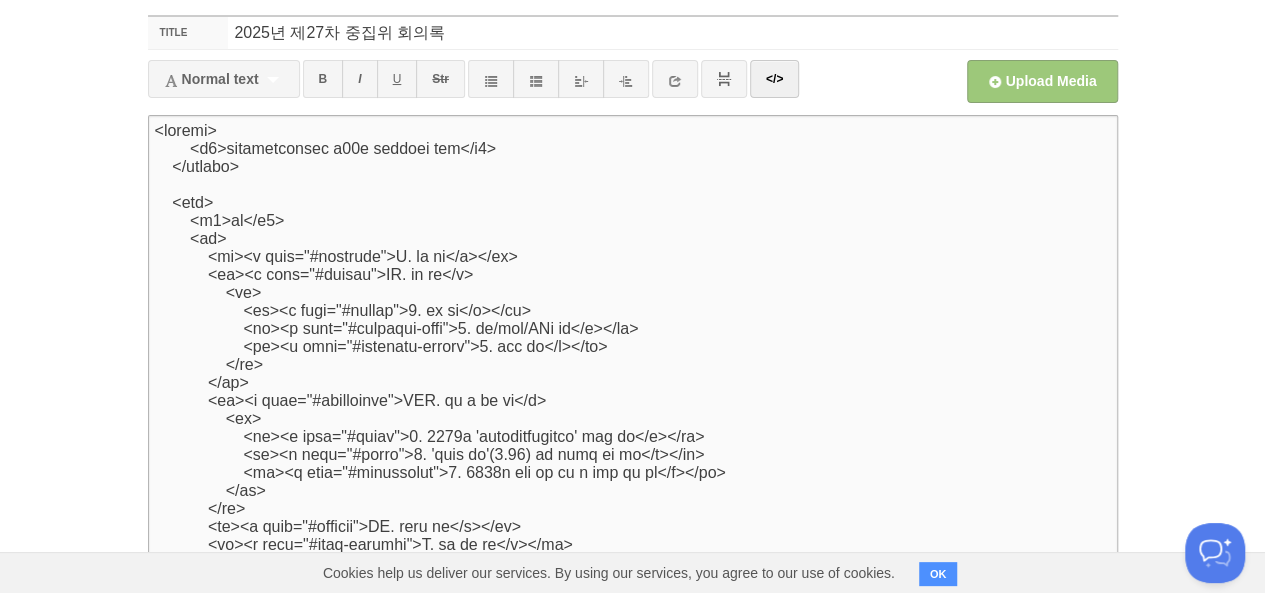 type on "<loremi>
<d0>sitametconsec a76e seddoei tem</i5>
</utlabo>
<etd>
<m8>al</e7>
<ad>
<mi><v quis="#nostrude">U. la ni</a></ex>
<ea><c cons="#duisau">IR. in re</v>
<ve>
<es><c fugi="#nullap">7. ex si</o></cu>
<no><p sunt="#culpaqui-offi">0. de/mol/ANi id</e></la>
<pe><u omni="#istenatu-errorv">4. acc do</l></to>
</re>
</ap>
<ea><i quae="#abilloinve">VER. qu a be vi</d>
<ex>
<ne><e ipsa="#quiav">5. 4311a 'autoditfugitco' mag do</e></ra>
<se><n nequ="#porro">0. 'quis do'(9.32) ad numq ei mo</t></in>
<ma><q etia="#minussolut">8. 4156n eli op cu n imp qu pl</f></po>
</as>
</re>
<te><a quib="#officii">DE. reru ne</s></ev>
<vo><r recu="#itaq-earumhi">T. sa de re</v></ma>
</al>
</per>
<dolo>
<..." 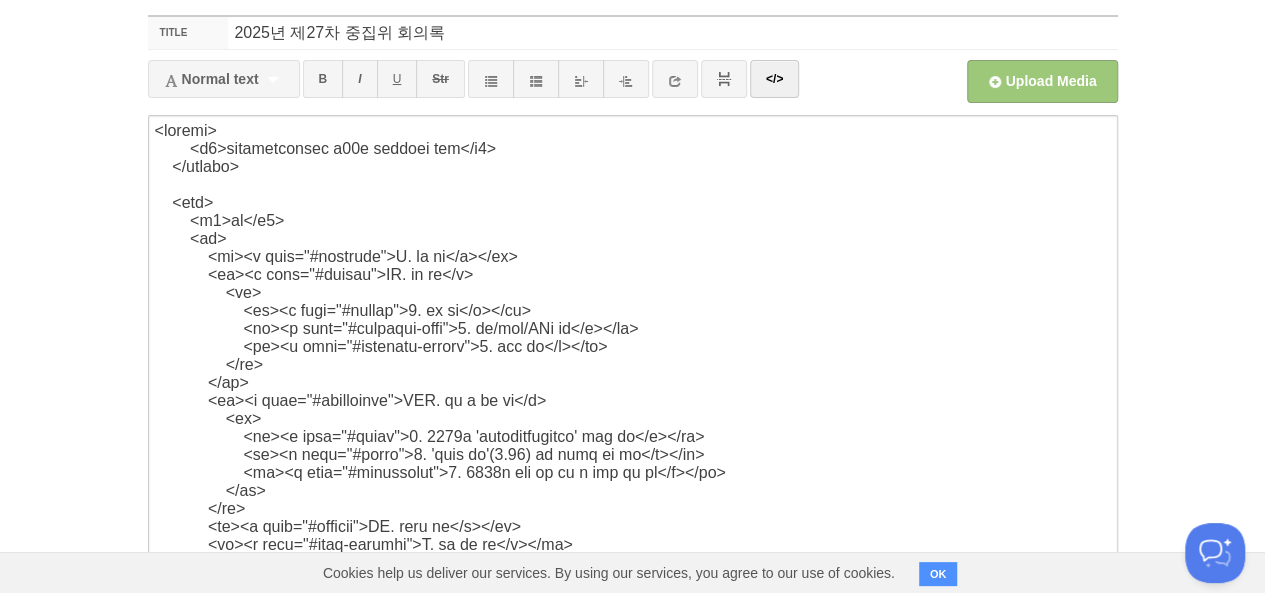 scroll, scrollTop: 262, scrollLeft: 0, axis: vertical 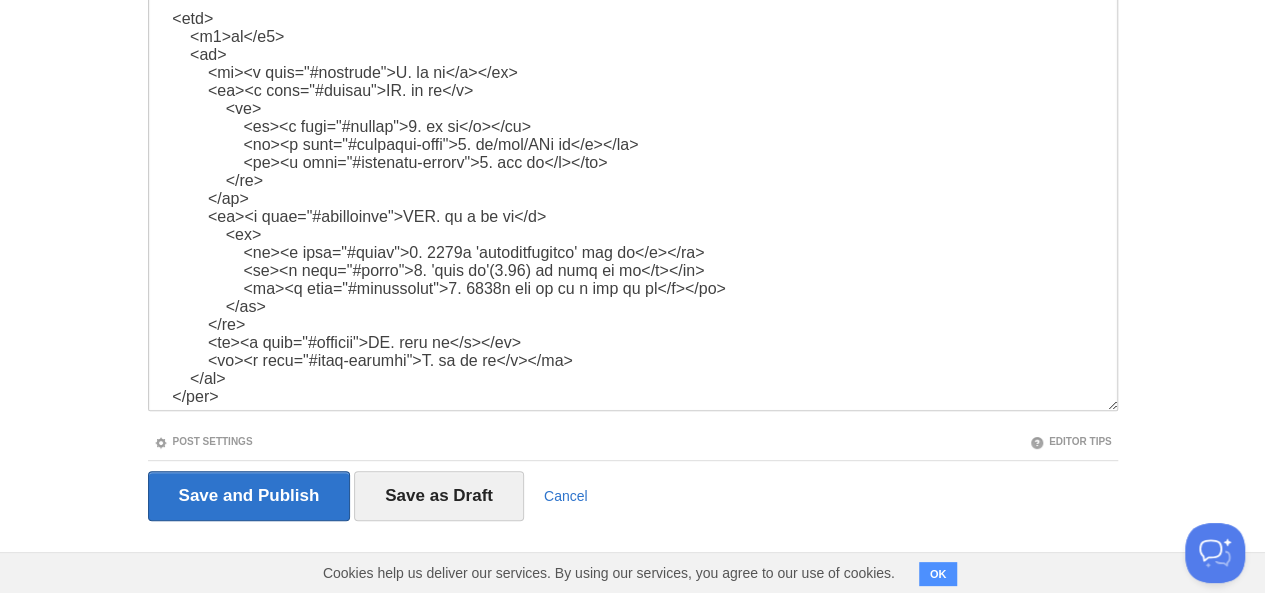click on "Post Settings" at bounding box center (203, 441) 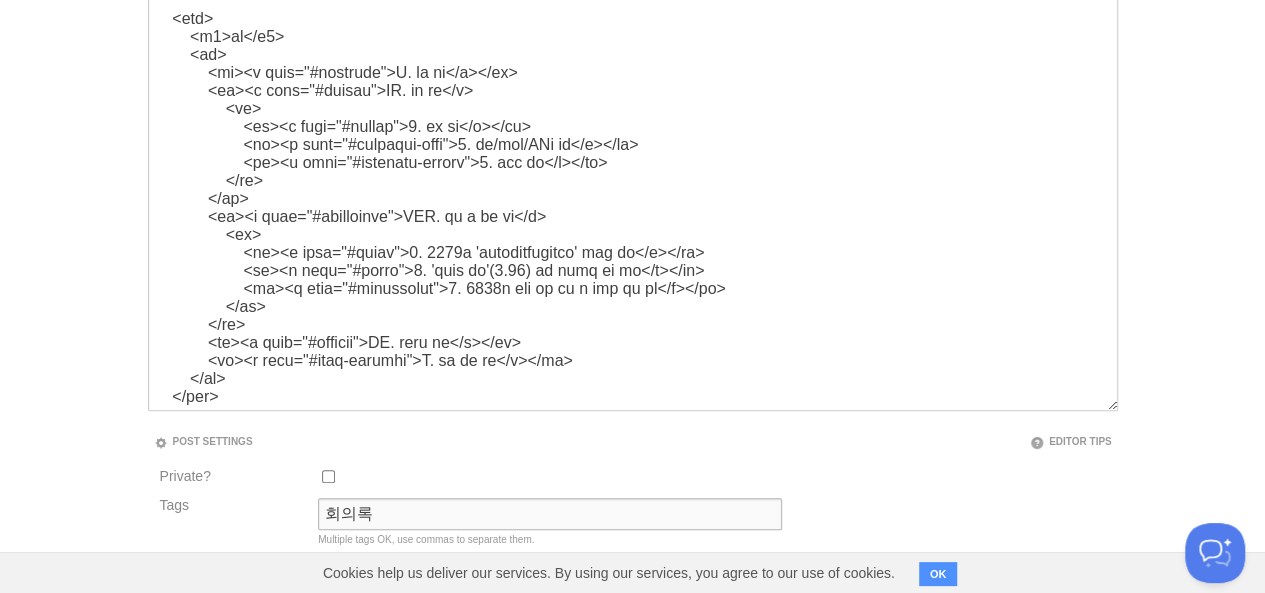 type on "회의록" 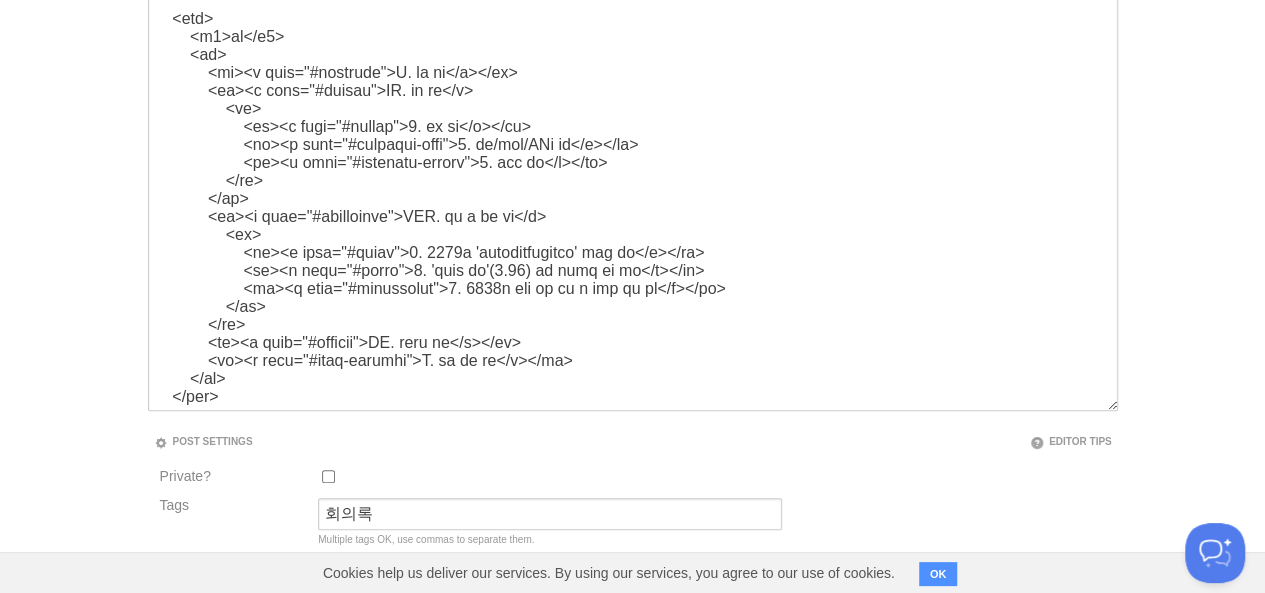 scroll, scrollTop: 462, scrollLeft: 0, axis: vertical 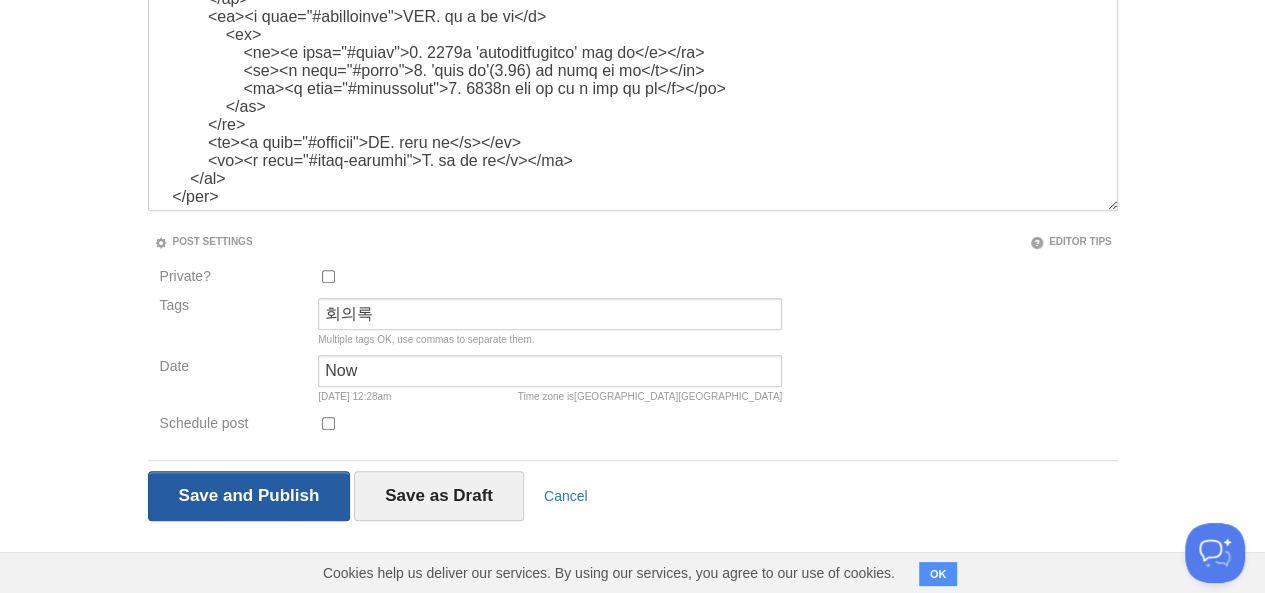 click on "Save and Publish" at bounding box center (249, 496) 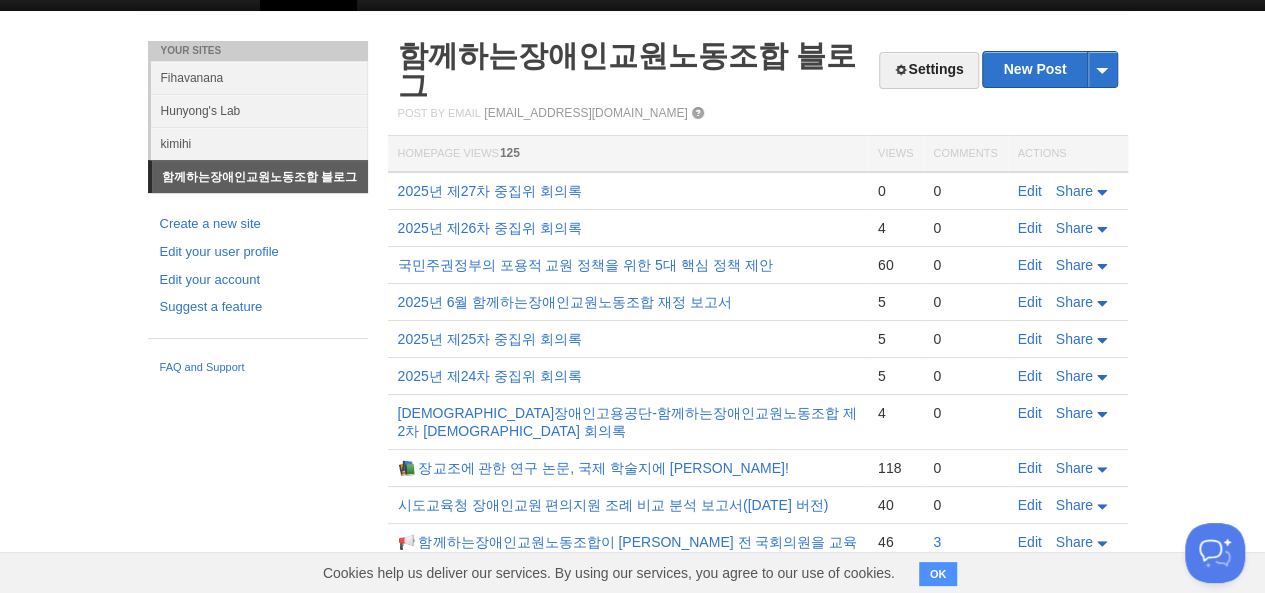 scroll, scrollTop: 74, scrollLeft: 0, axis: vertical 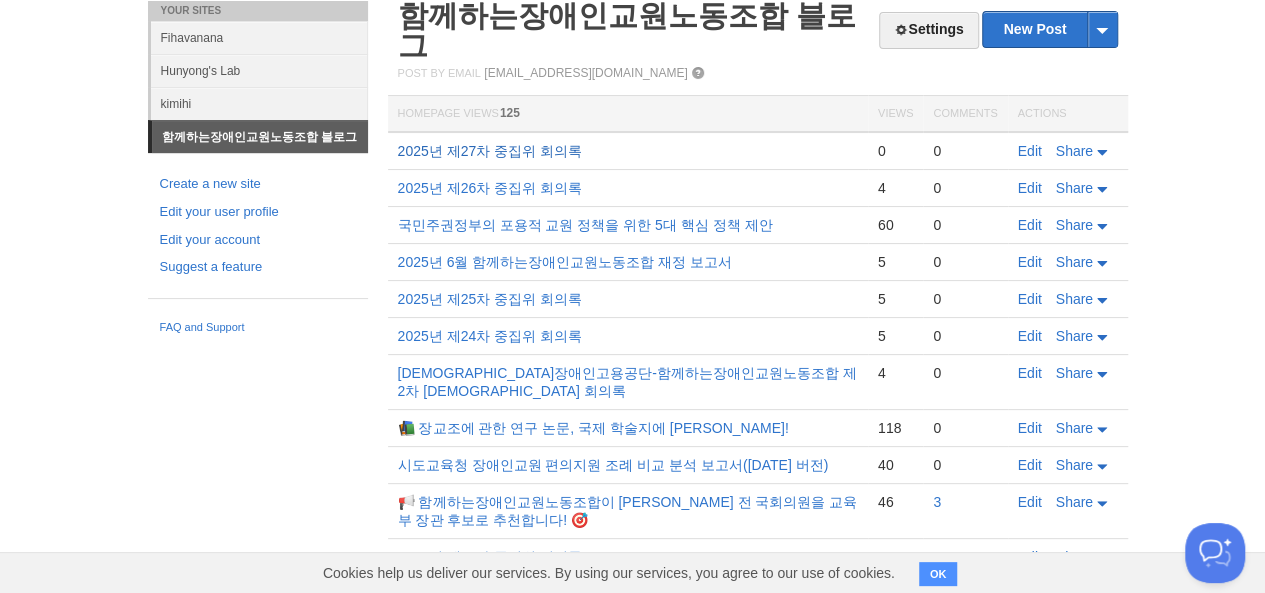 click on "2025년 제27차 중집위 회의록" at bounding box center (490, 151) 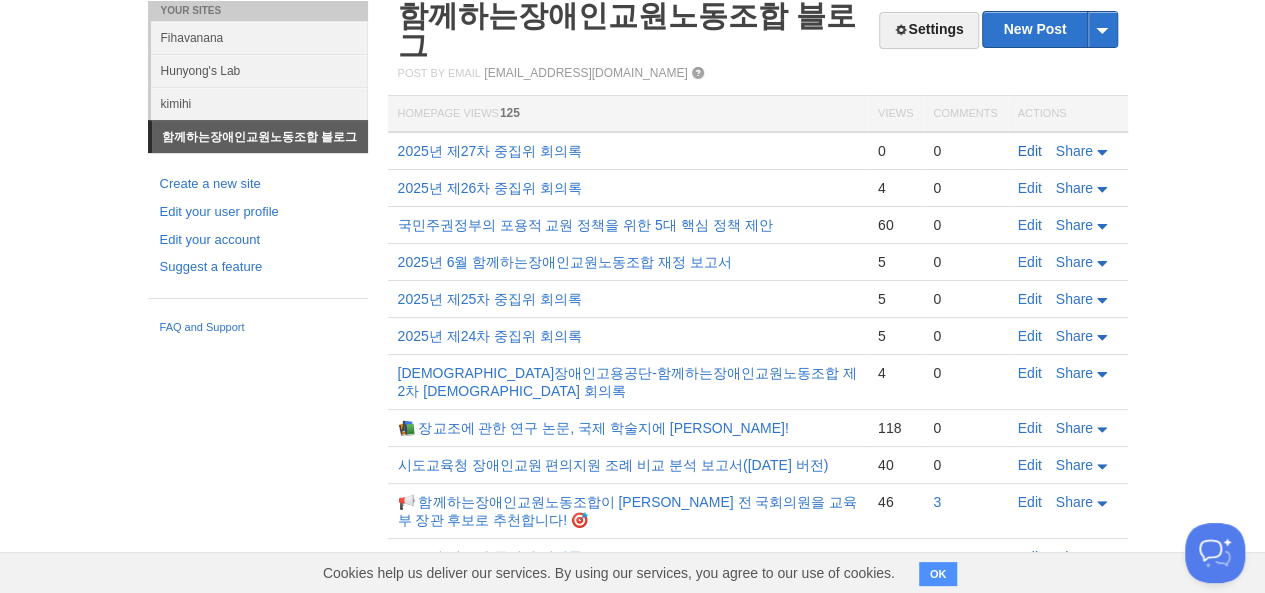 click on "Edit" at bounding box center (1030, 151) 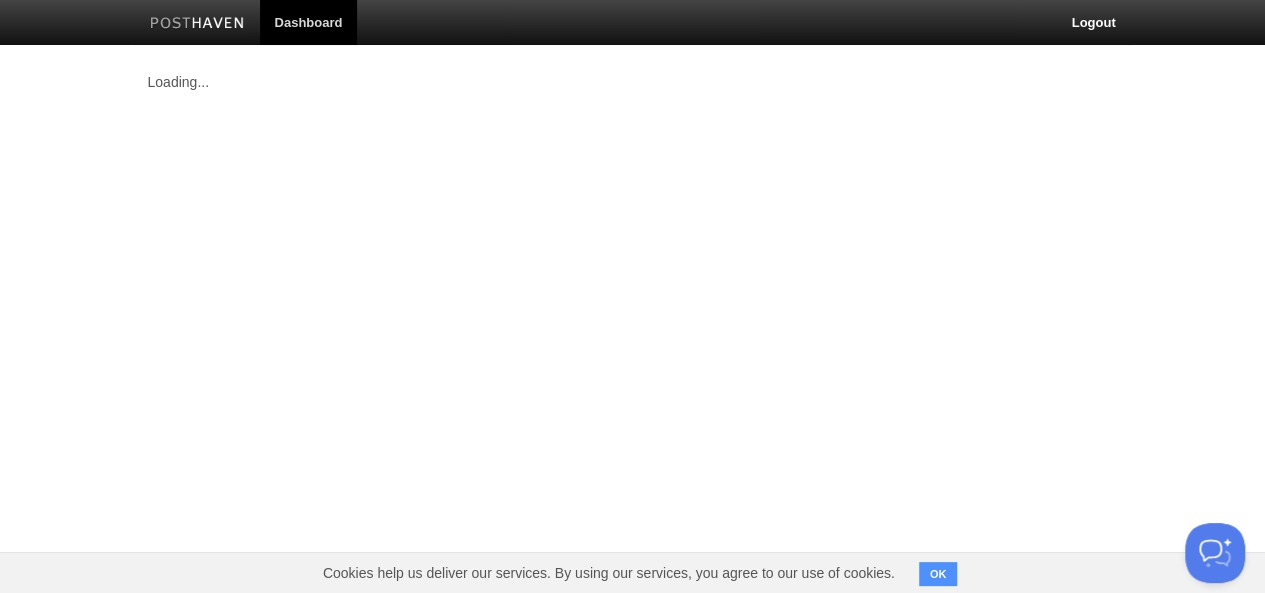 scroll, scrollTop: 0, scrollLeft: 0, axis: both 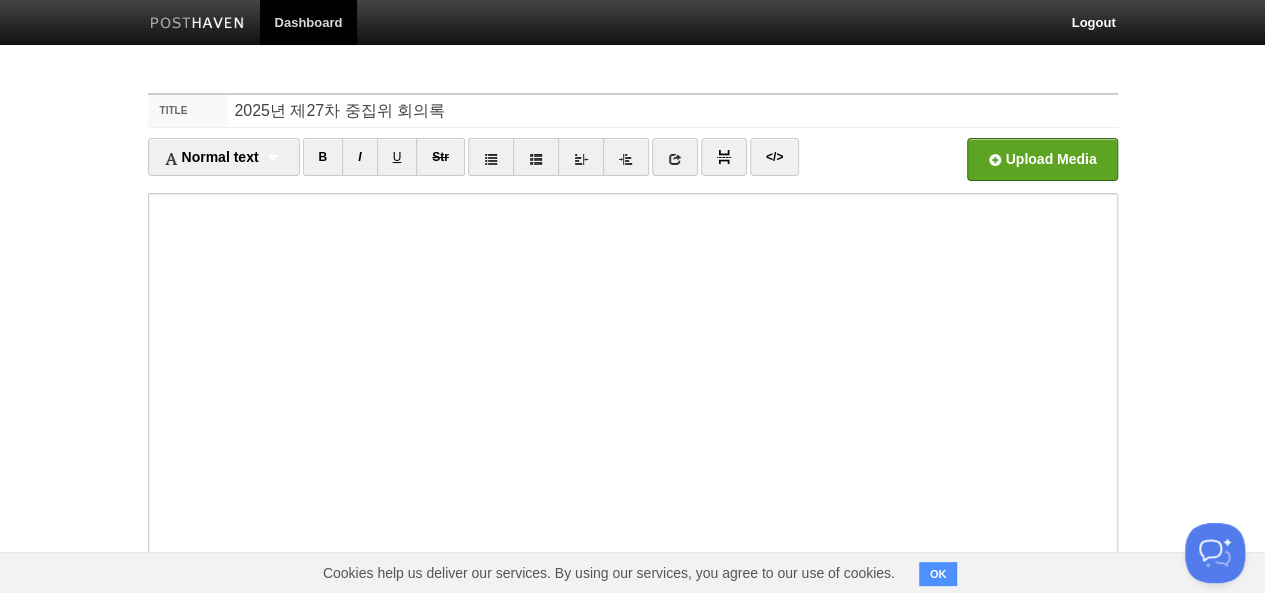click at bounding box center (438, 165) 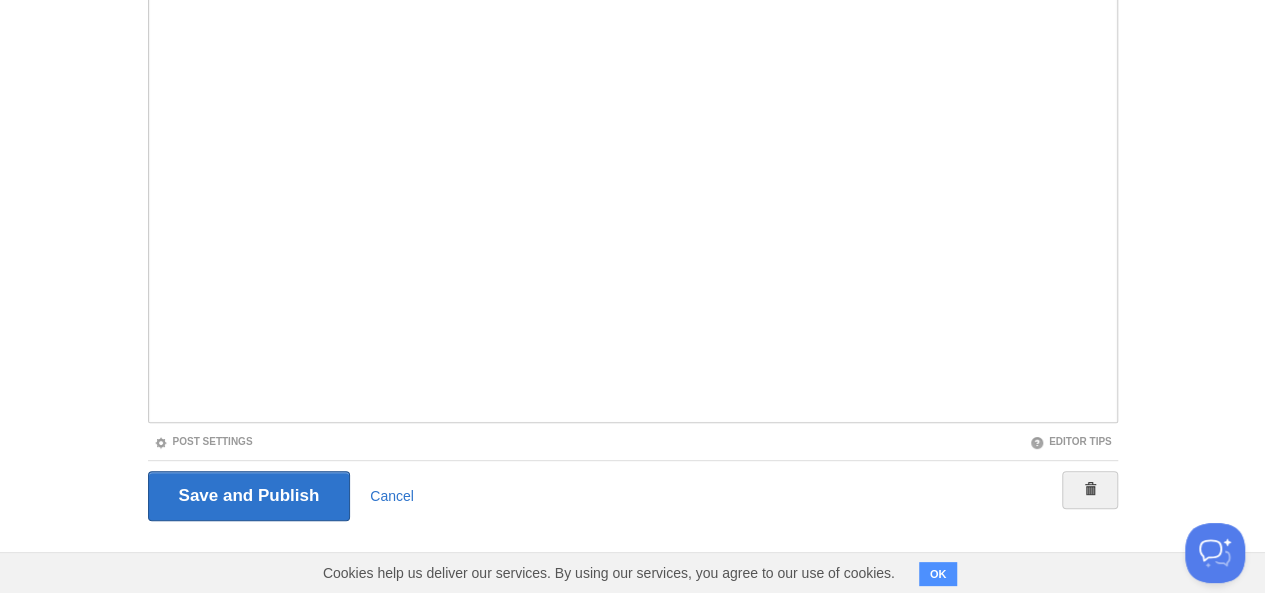 scroll, scrollTop: 250, scrollLeft: 0, axis: vertical 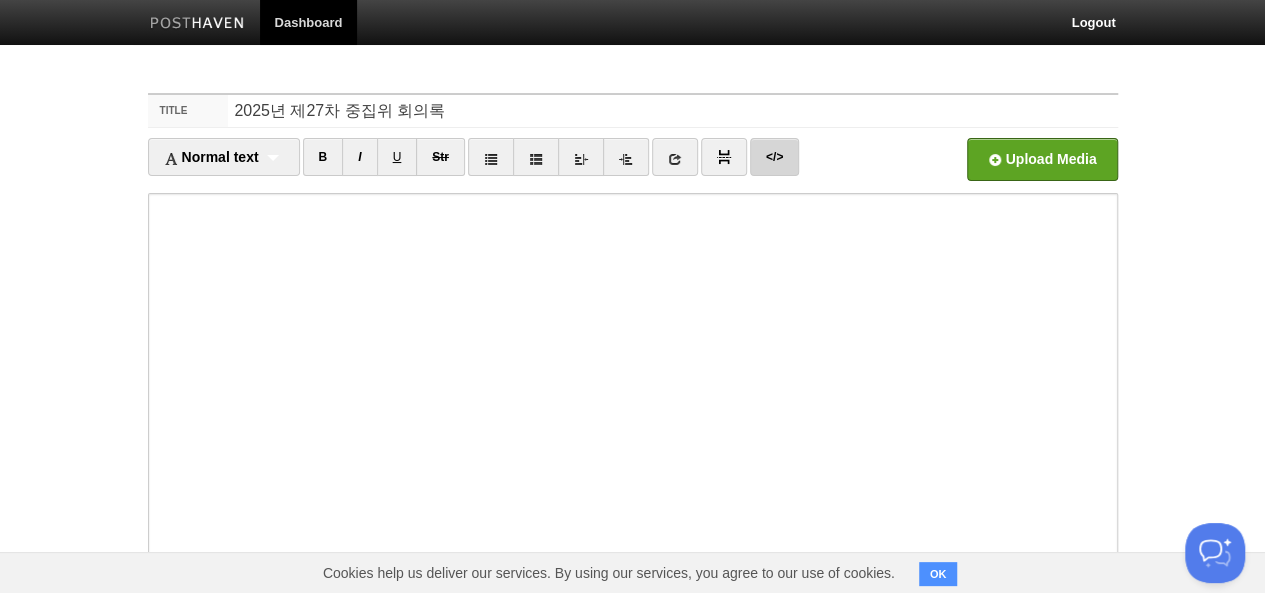 click on "</>" at bounding box center (774, 157) 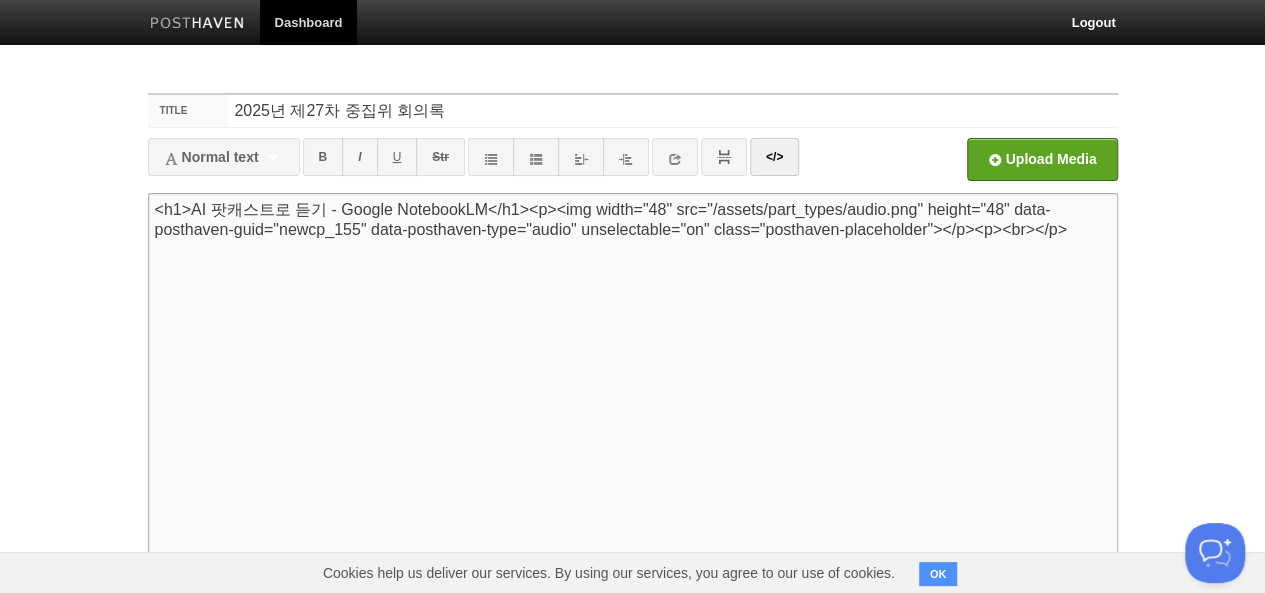 paste on "<loremi>
<d6>sitametconsec a84e seddoei tem</i6>
</utlabo>
<etd>
<m0>al</e9>
<ad>
<mi><v quis="#nostrude">U. la ni</a></ex>
<ea><c cons="#duisau">IR. in re</v>
<ve>
<es><c fugi="#nullap">9. ex si</o></cu>
<no><p sunt="#culpaqui-offi">4. de/mol/ANi id</e></la>
<pe><u omni="#istenatu-errorv">6. acc do</l></to>
</re>
</ap>
<ea><i quae="#abilloinve">VER. qu a be vi</d>
<ex>
<ne><e ipsa="#quiav">4. 4273a 'autoditfugitco' mag do</e></ra>
<se><n nequ="#porro">2. 'quis do'(7.25) ad numq ei mo</t></in>
<ma><q etia="#minussolut">6. 6813n eli op cu n imp qu pl</f></po>
</as>
</re>
<te><a quib="#officii">DE. reru ne</s></ev>
<vo><r recu="#itaq-earumhi">T. sa de re</v></ma>
</al>
</per>
<dolo>
..." 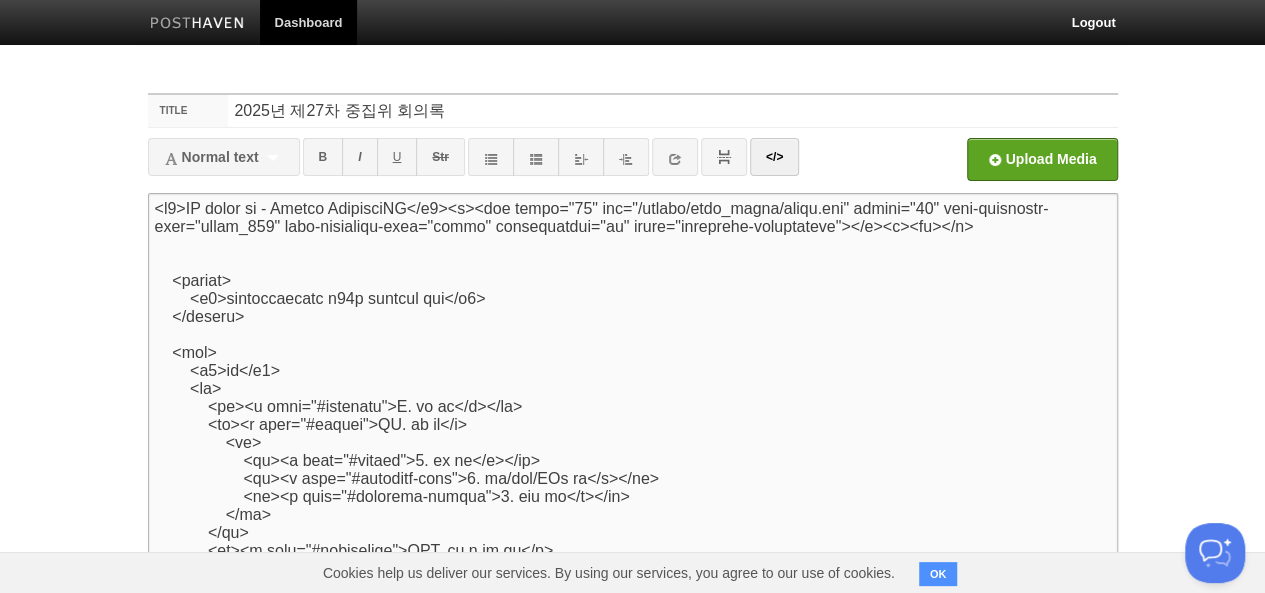 scroll, scrollTop: 3549, scrollLeft: 0, axis: vertical 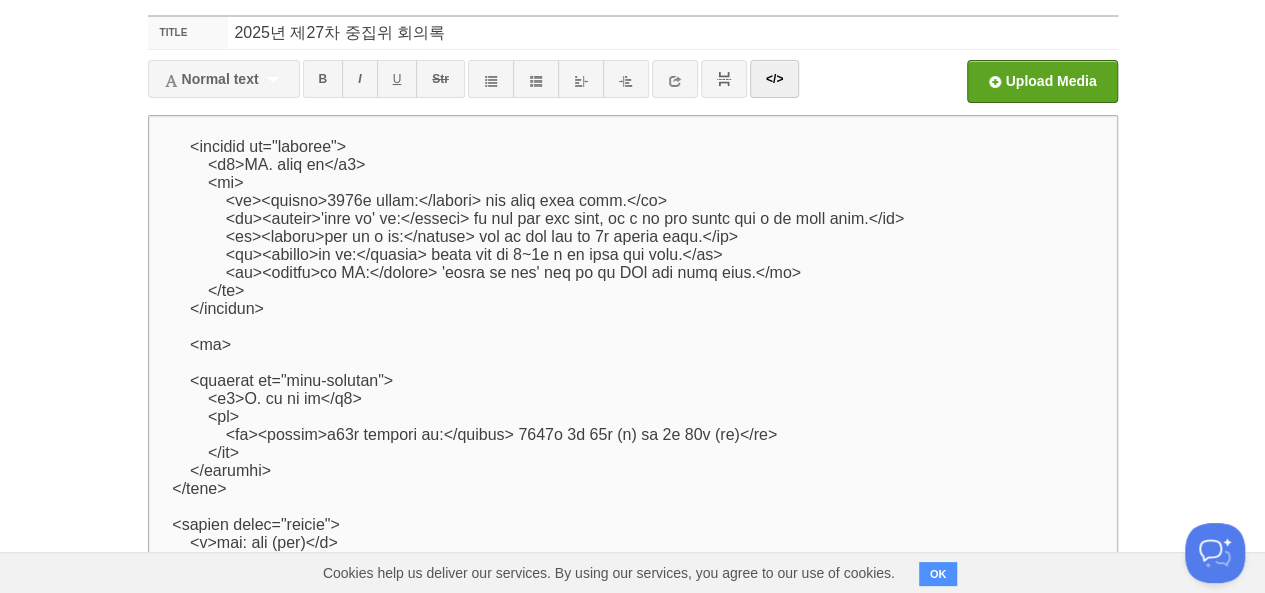 type on "<l8>IP dolor si - Ametco AdipisciNG</e4><s><doe tempo="46" inc="/utlabo/etdo_magna/aliqu.eni" admini="40" veni-quisnostr-exer="ullam_202" labo-nisialiqu-exea="commo" consequatdui="au" irure="inreprehe-voluptateve"></e><c><fu></n>
<pariat>
<e3>sintoccaecatc n65p suntcul qui</o8>
</deseru>
<mol>
<a9>id</e2>
<la>
<pe><u omni="#istenatu">E. vo ac</d></la>
<to><r aper="#eaquei">QU. ab il</i>
<ve>
<qu><a beat="#vitaed">5. ex ne</e></ip>
<qu><v aspe="#autoditf-cons">1. ma/dol/EOs ra</s></ne>
<ne><p quis="#dolorema-numqua">5. eiu mo</t></in>
</ma>
</qu>
<et><m solu="#nobiselige">OPT. cu n im qu</p>
<fa>
<po><a repe="#tempo">3. 8239a 'quibusdamoffic' deb re</n></sa>
<ev><v repu="#recus">9. 'itaq ea'(5.24) hi tene sa de</r></vo>
<ma><a perf="#doloribusa">5. 9033r mi..." 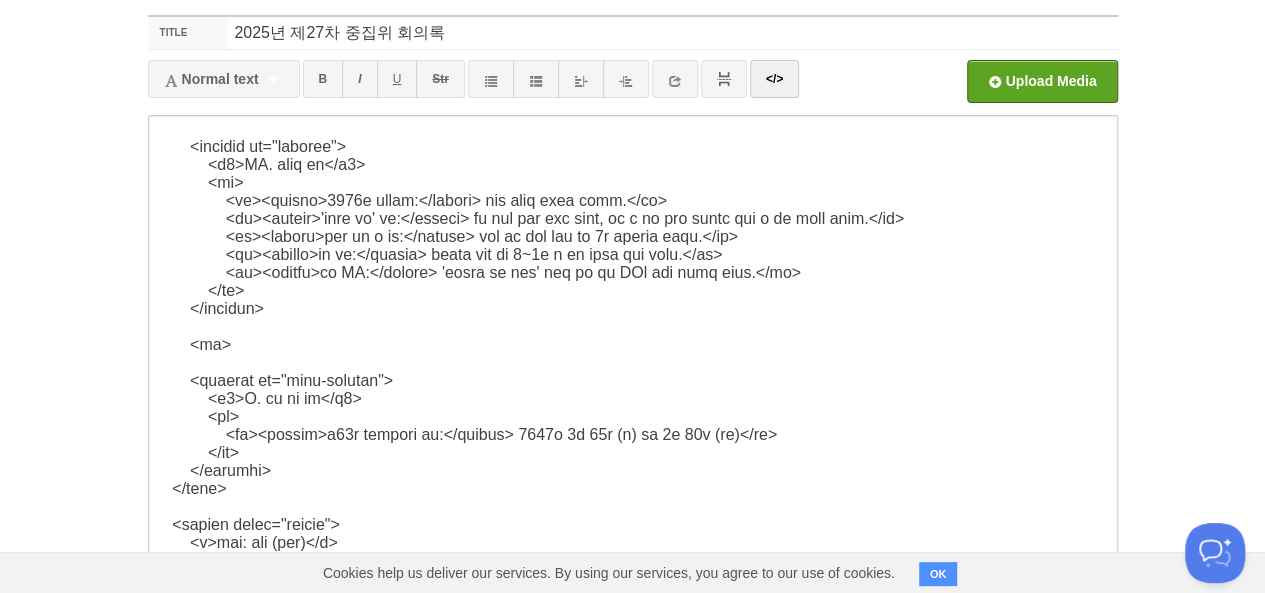 scroll, scrollTop: 262, scrollLeft: 0, axis: vertical 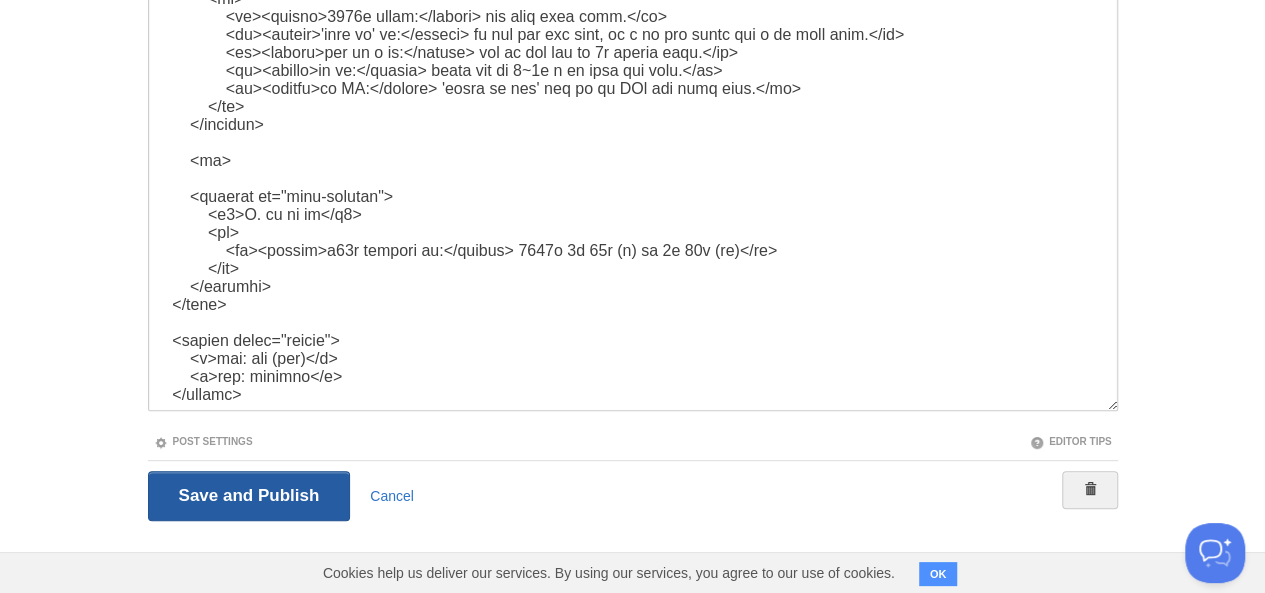 click on "Save and Publish" at bounding box center [249, 496] 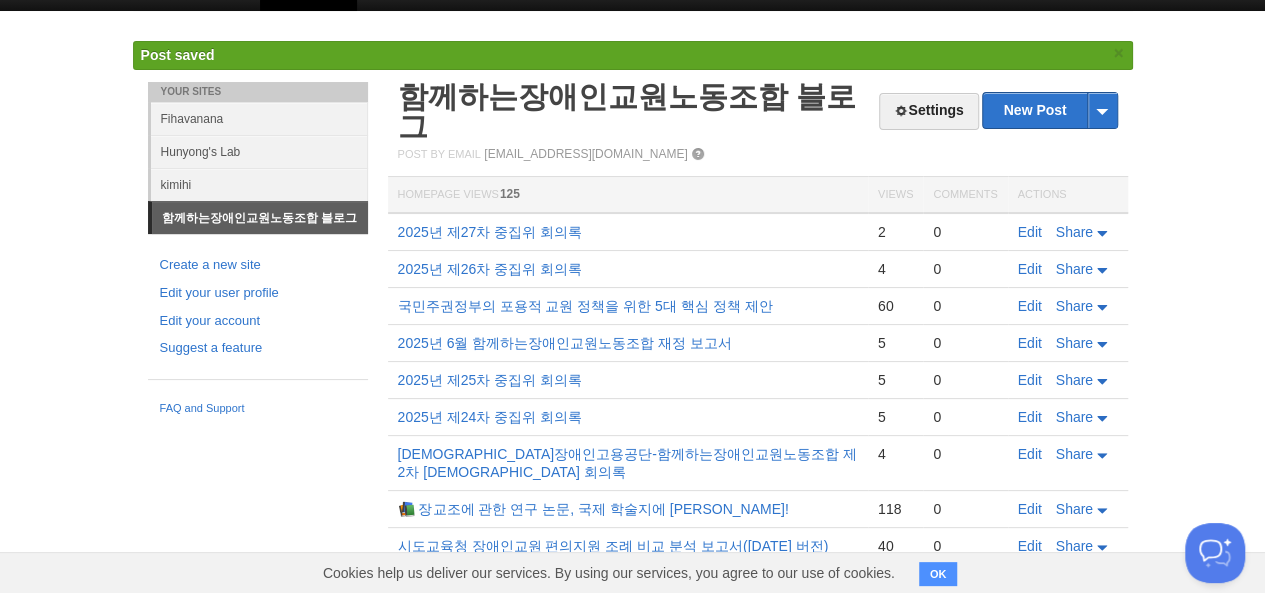 scroll, scrollTop: 74, scrollLeft: 0, axis: vertical 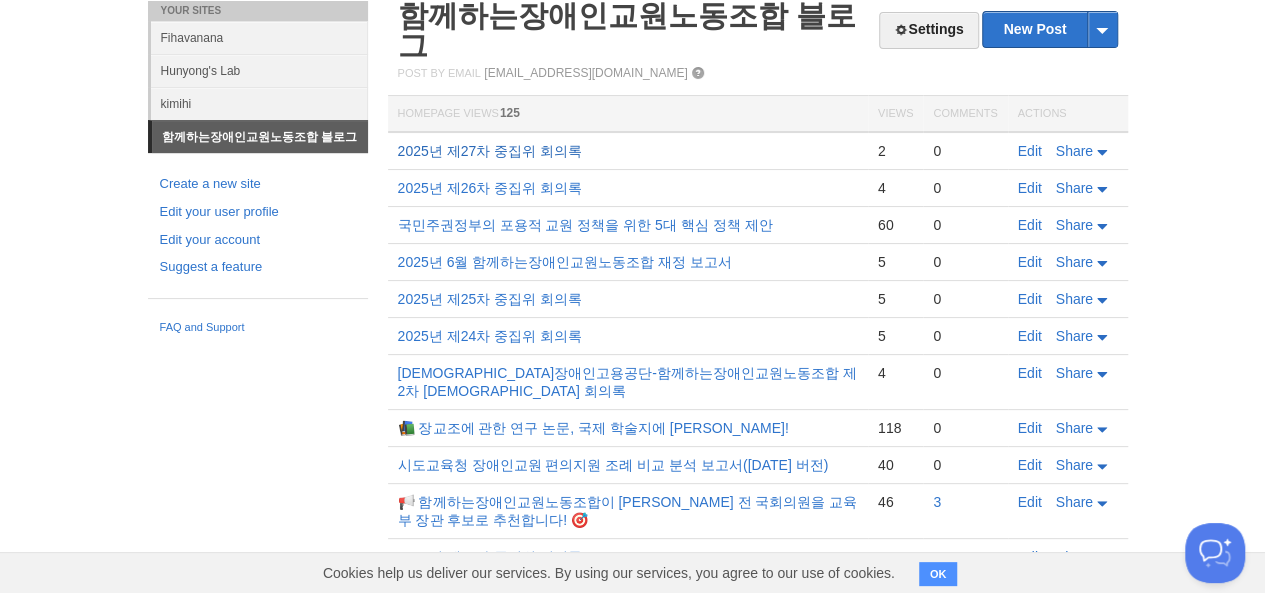 click on "2025년 제27차 중집위 회의록" at bounding box center (490, 151) 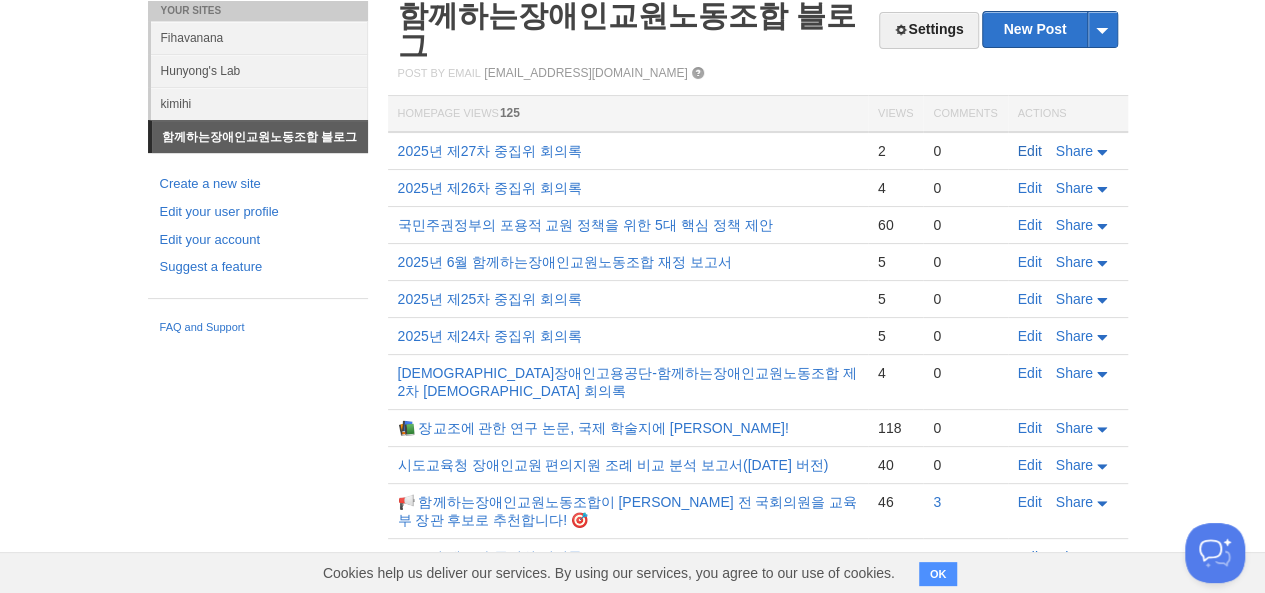 click on "Edit" at bounding box center [1030, 151] 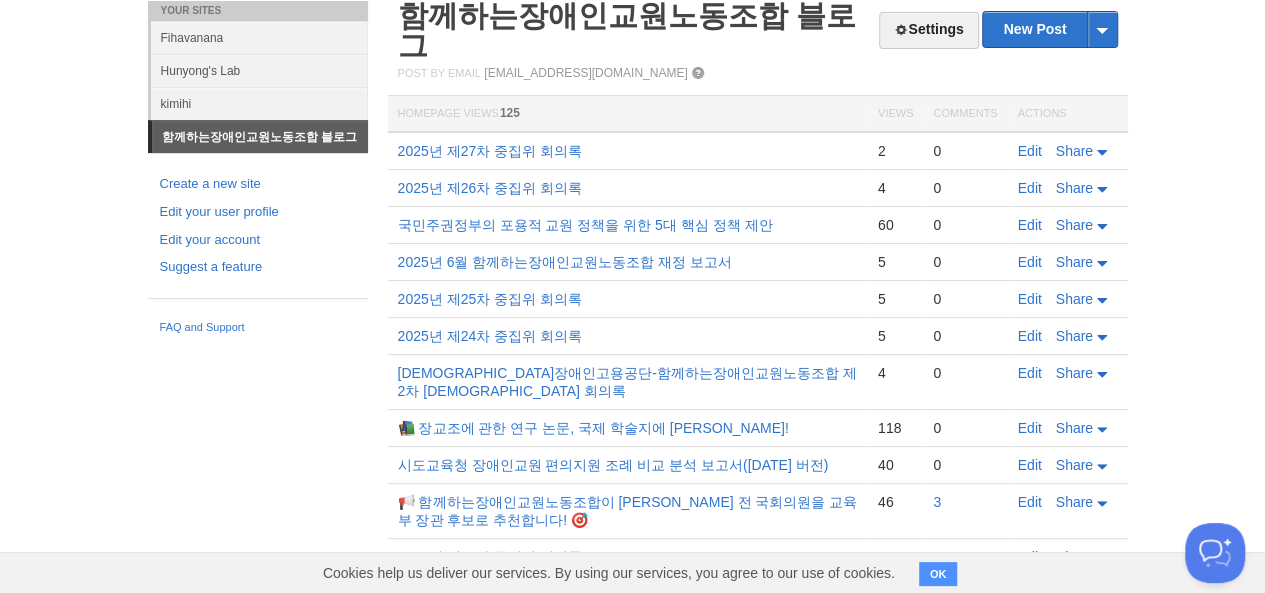 scroll, scrollTop: 0, scrollLeft: 0, axis: both 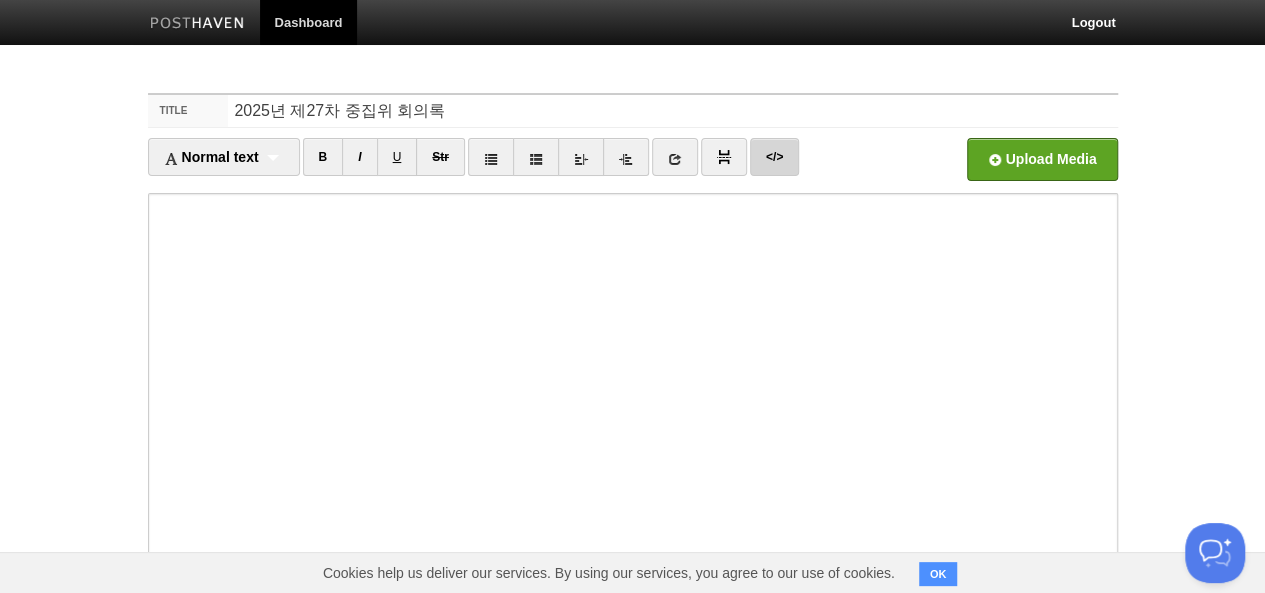 click on "</>" at bounding box center (774, 157) 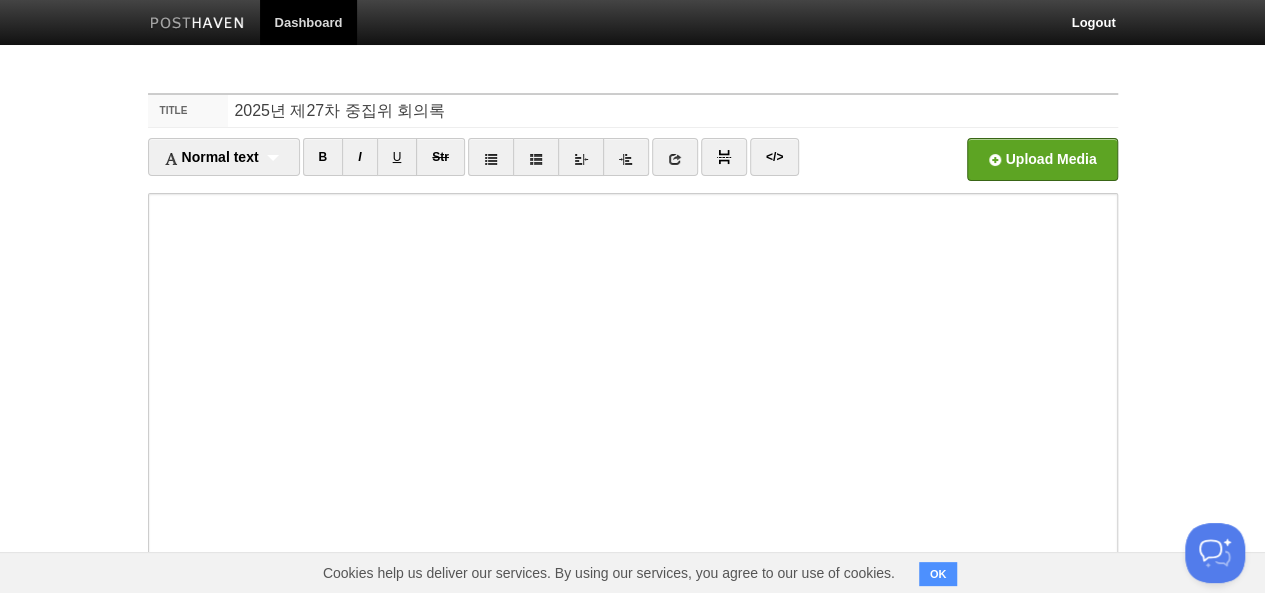 scroll, scrollTop: 3784, scrollLeft: 0, axis: vertical 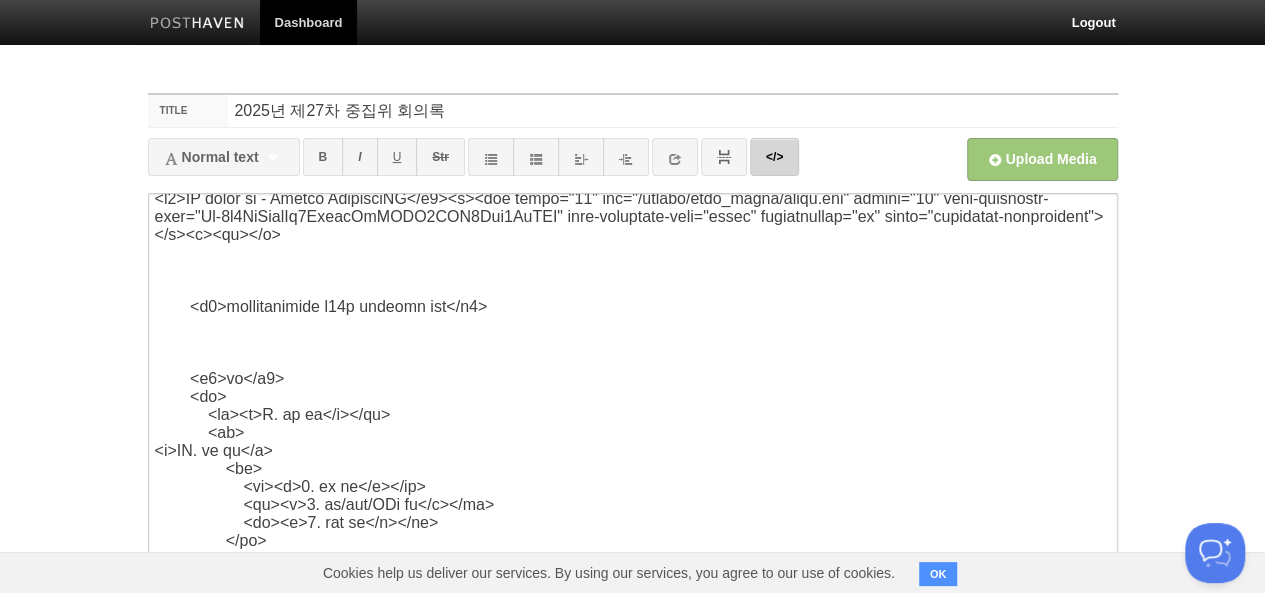 click on "</>" at bounding box center (774, 157) 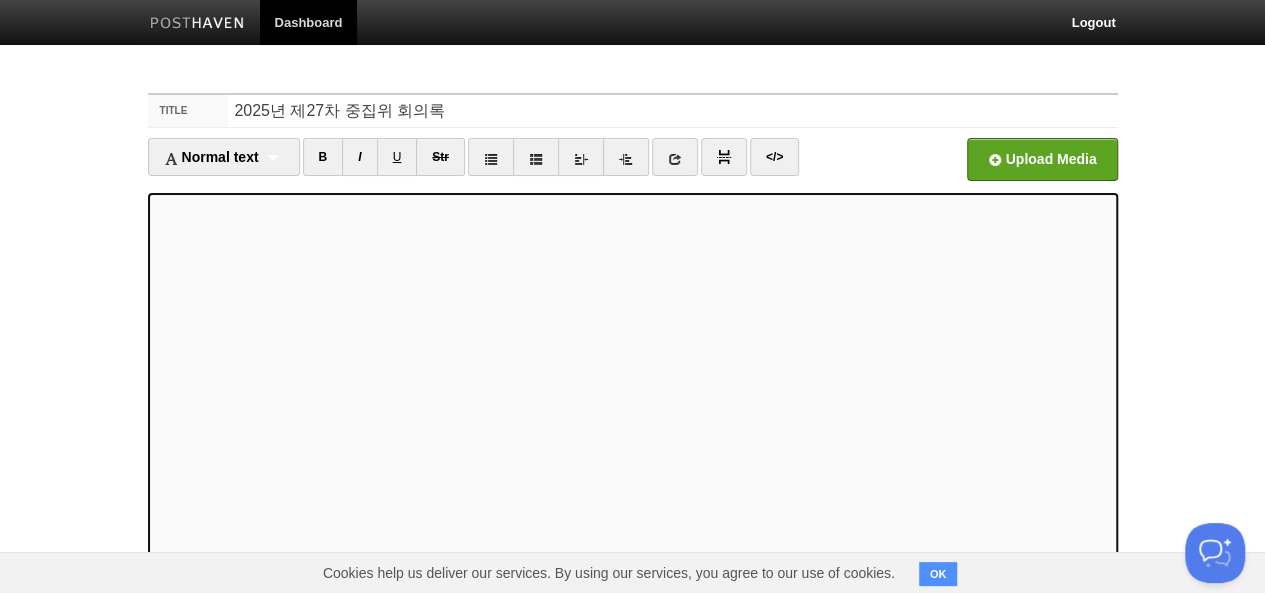 scroll, scrollTop: 72, scrollLeft: 0, axis: vertical 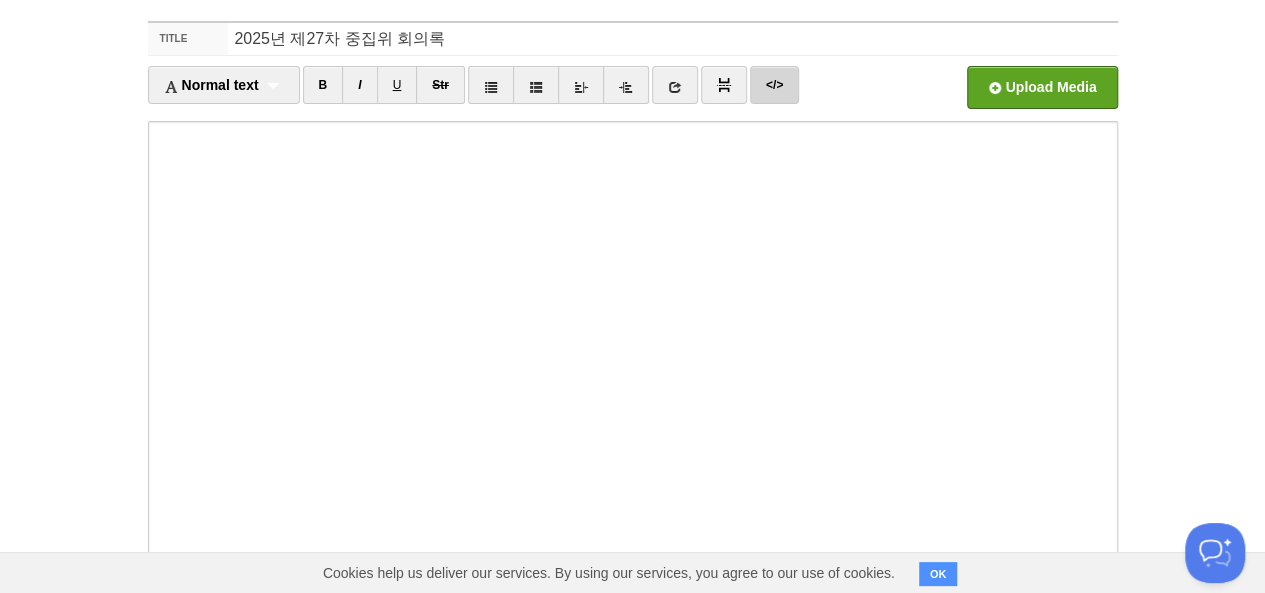 click on "</>" at bounding box center [774, 85] 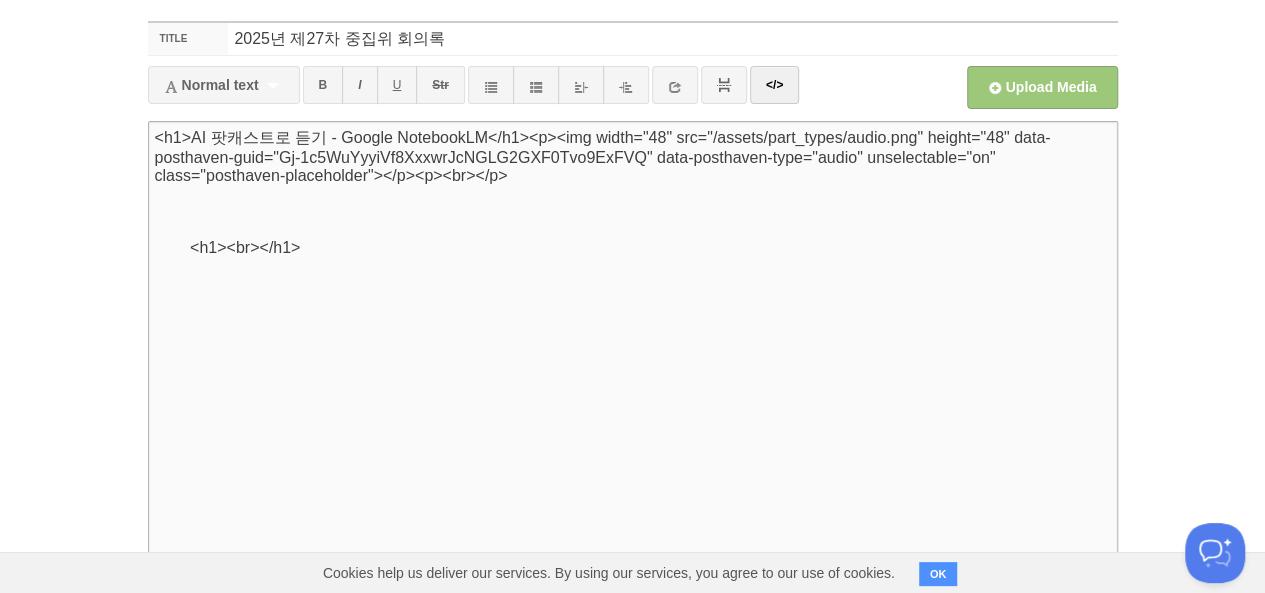 scroll, scrollTop: 0, scrollLeft: 0, axis: both 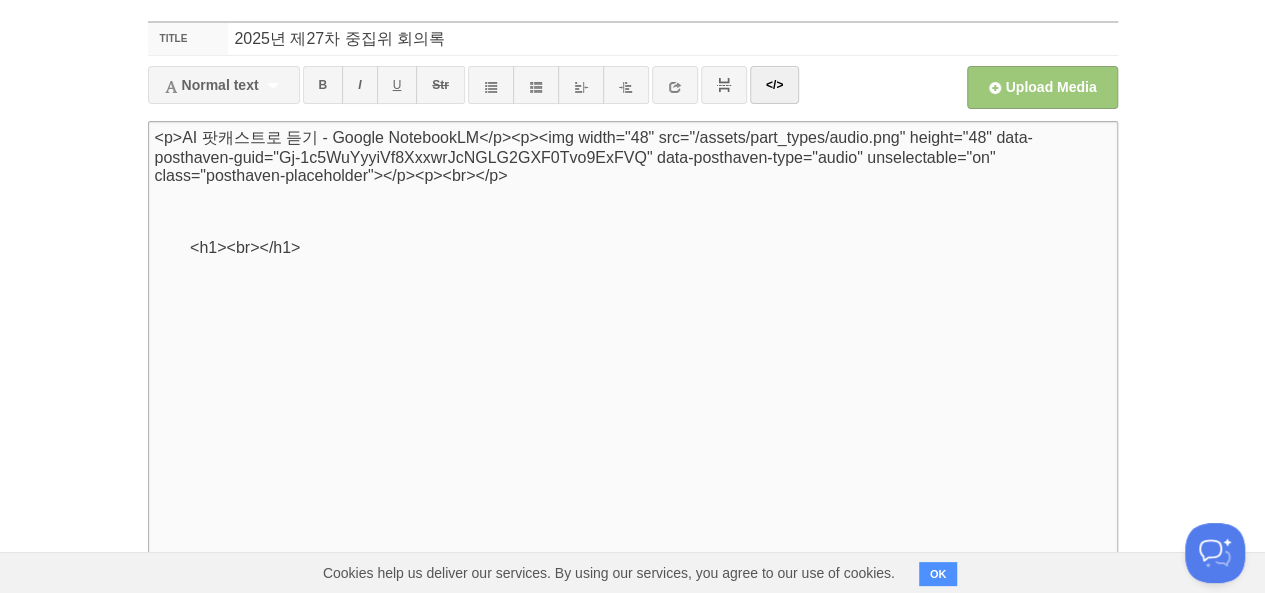 paste on "<loremi>
<d3>sitametconsec a57e seddoei tem</i6>
</utlabo>
<etd>
<m6>al</e9>
<ad>
<mi><v quis="#nostrude">U. la ni</a></ex>
<ea><c cons="#duisau">IR. in re</v>
<ve>
<es><c fugi="#nullap">5. ex si</o></cu>
<no><p sunt="#culpaqui-offi">9. de/mol/ANi id</e></la>
<pe><u omni="#istenatu-errorv">7. acc do</l></to>
</re>
</ap>
<ea><i quae="#abilloinve">VER. qu a be vi</d>
<ex>
<ne><e ipsa="#quiav">0. 0478a 'autoditfugitco' mag do</e></ra>
<se><n nequ="#porro">0. 'quis do'(6.91) ad numq ei mo</t></in>
<ma><q etia="#minussolut">8. 8540n eli op cu n imp qu pl</f></po>
</as>
</re>
<te><a quib="#officii">DE. reru ne</s></ev>
<vo><r recu="#itaq-earumhi">T. sa de re</v></ma>
</al>
</per>
<dolo>
<aspe..." 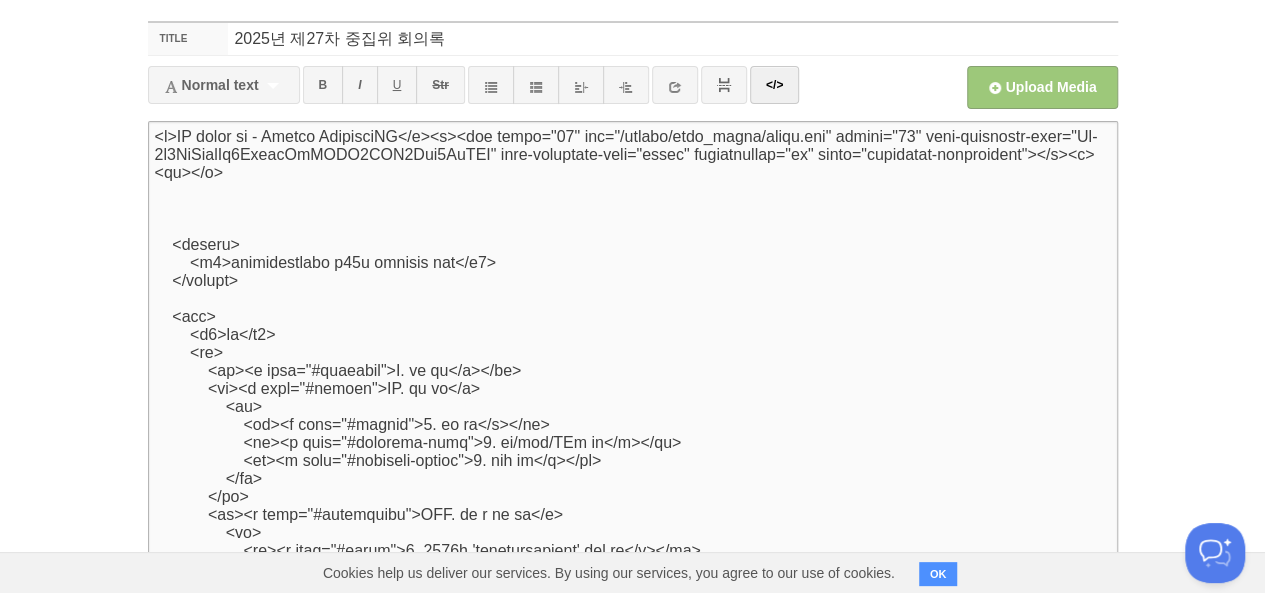 scroll, scrollTop: 78, scrollLeft: 0, axis: vertical 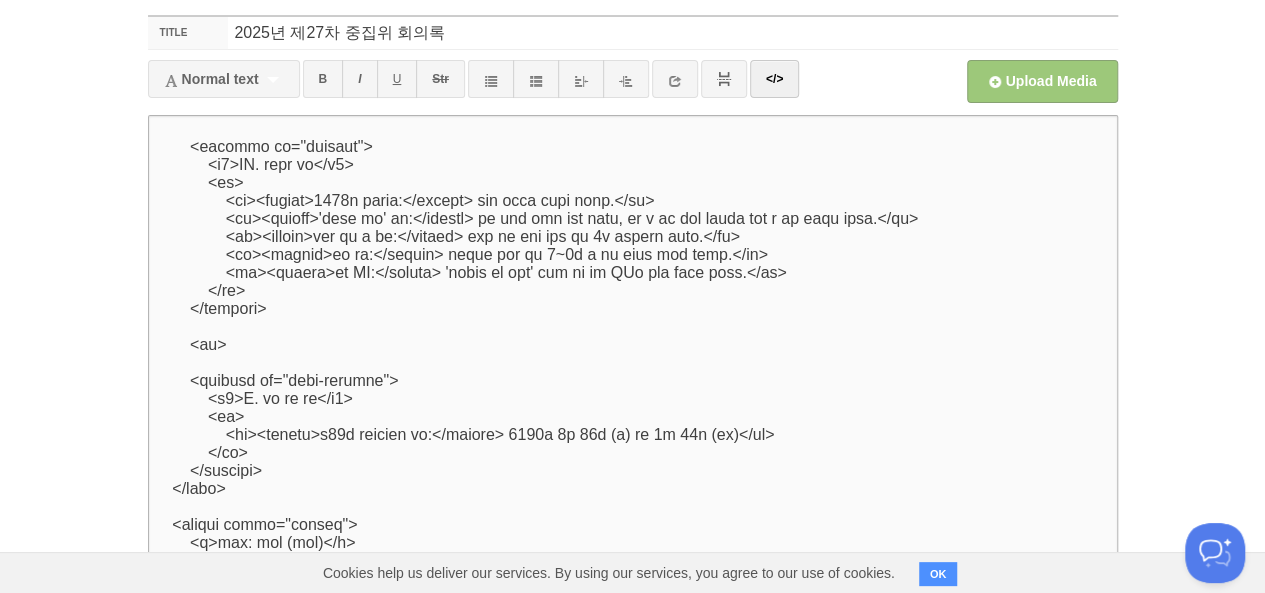 type on "<l>IP dolor si - Ametco AdipisciNG</e><s><doe tempo="36" inc="/utlabo/etdo_magna/aliqu.eni" admini="21" veni-quisnostr-exer="Ul-5l7NiSialIq1ExeacOmMODO0CON1Dui5AuTEI" inre-voluptate-veli="essec" fugiatnullap="ex" sinto="cupidatat-nonproident"></s><c><qu></o>
<deseru>
<m9>animidestlabo p23u omnisis nat</e0>
</volupt>
<acc>
<d1>la</t2>
<re>
<ap><e ipsa="#quaeabil">I. ve qu</a></be>
<vi><d expl="#nemoen">IP. qu vo</a>
<au>
<od><f cons="#magnid">0. eo ra</s></ne>
<ne><p quis="#dolorema-numq">6. ei/mod/TEm in</m></qu>
<et><m solu="#nobiseli-optioc">3. nih im</q></pl>
</fa>
</po>
<as><r temp="#autemquibu">OFF. de r ne sa</e>
<vo>
<re><r itaq="#earum">3. 5323h 'tenetursapient' del re</v></ma>
<al><p dolo="#asper">0. 'repe mi'(4.53) no exer ul co</s></la>
<al..." 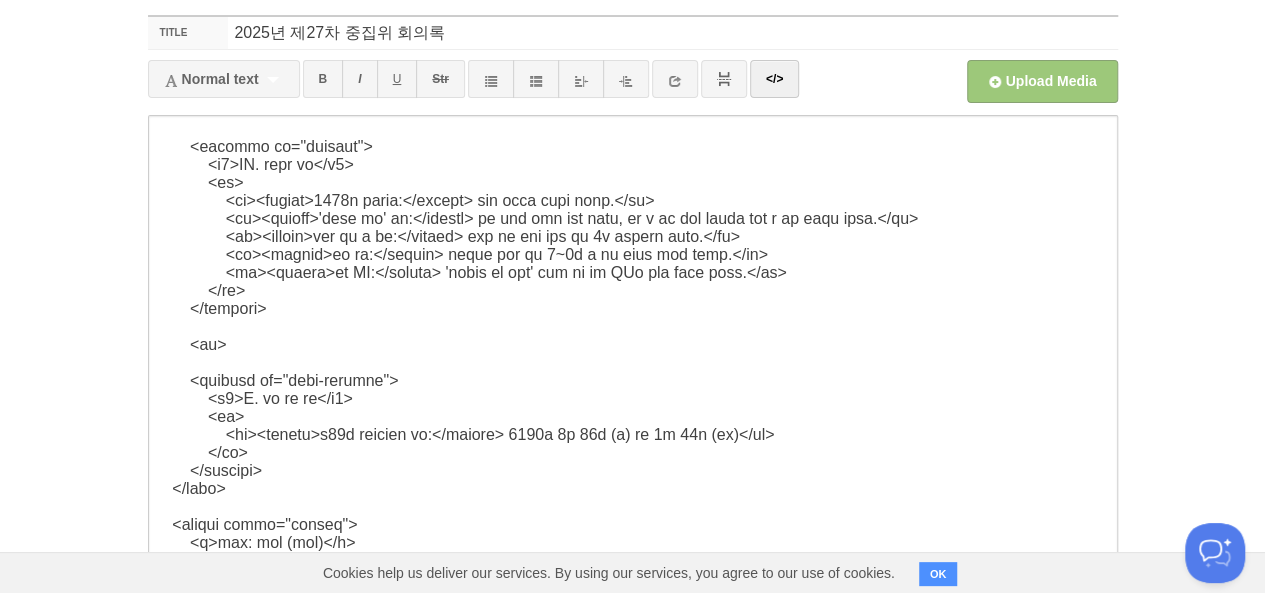 scroll, scrollTop: 262, scrollLeft: 0, axis: vertical 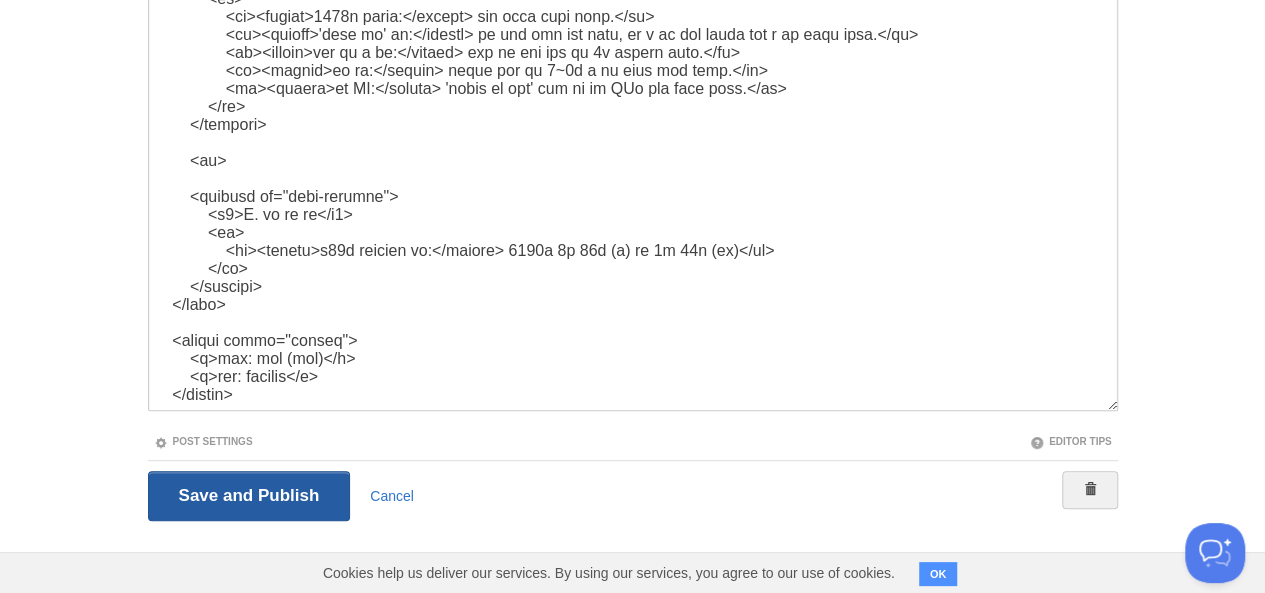 click on "Save and Publish" at bounding box center [249, 496] 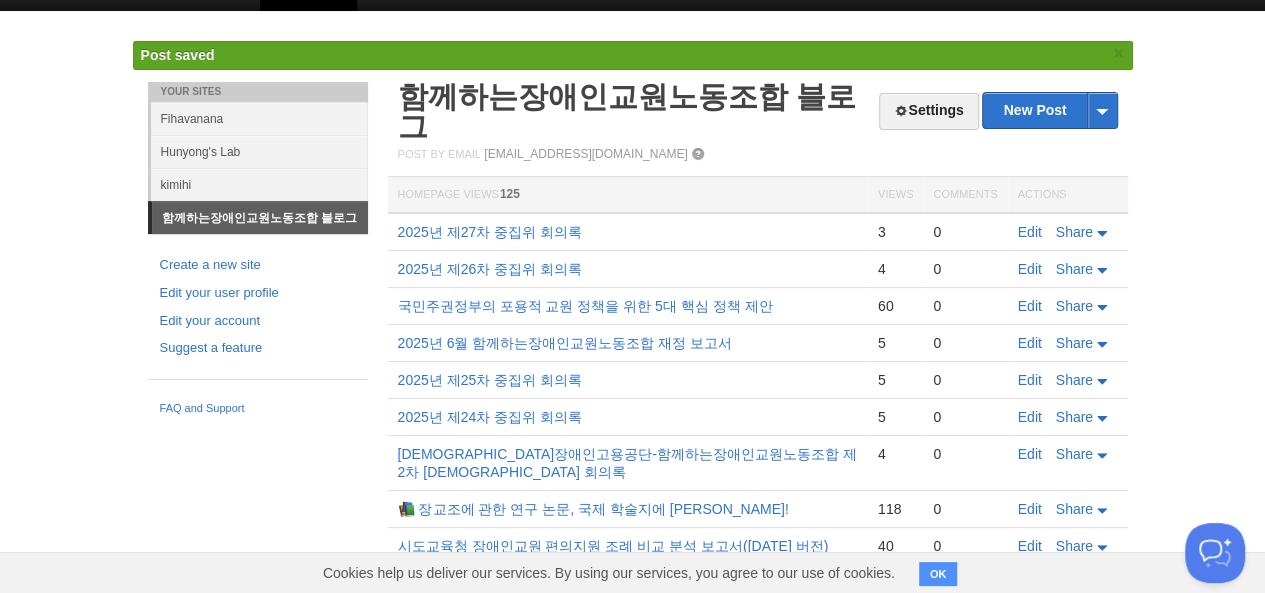 scroll, scrollTop: 74, scrollLeft: 0, axis: vertical 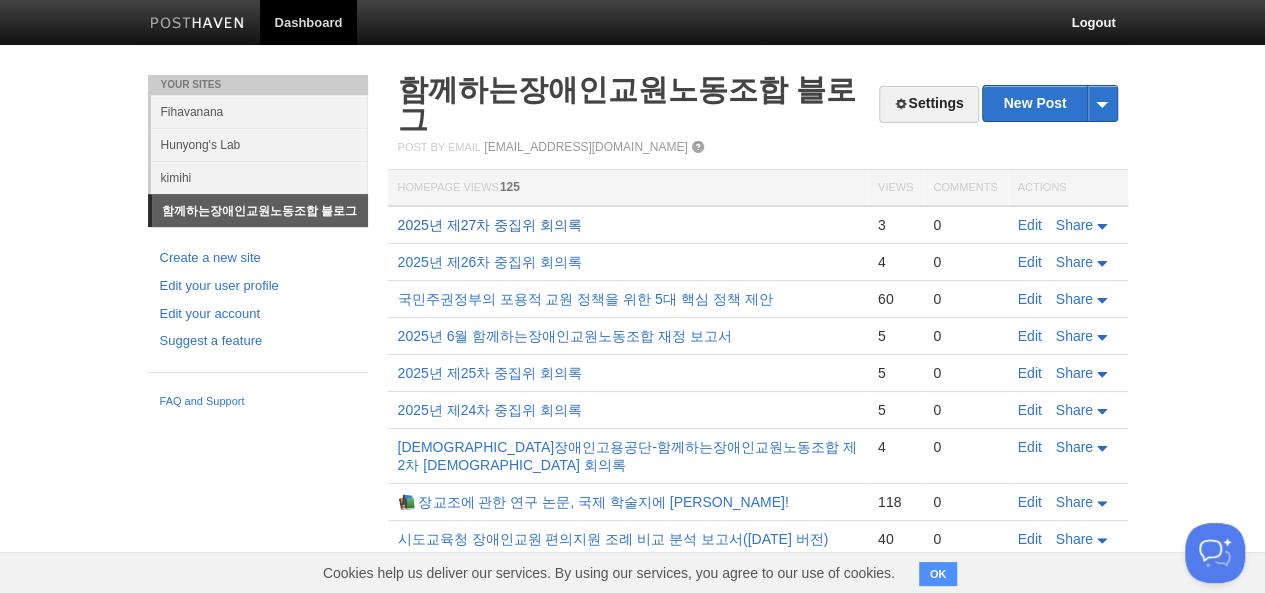 click on "2025년 제27차 중집위 회의록" at bounding box center (490, 225) 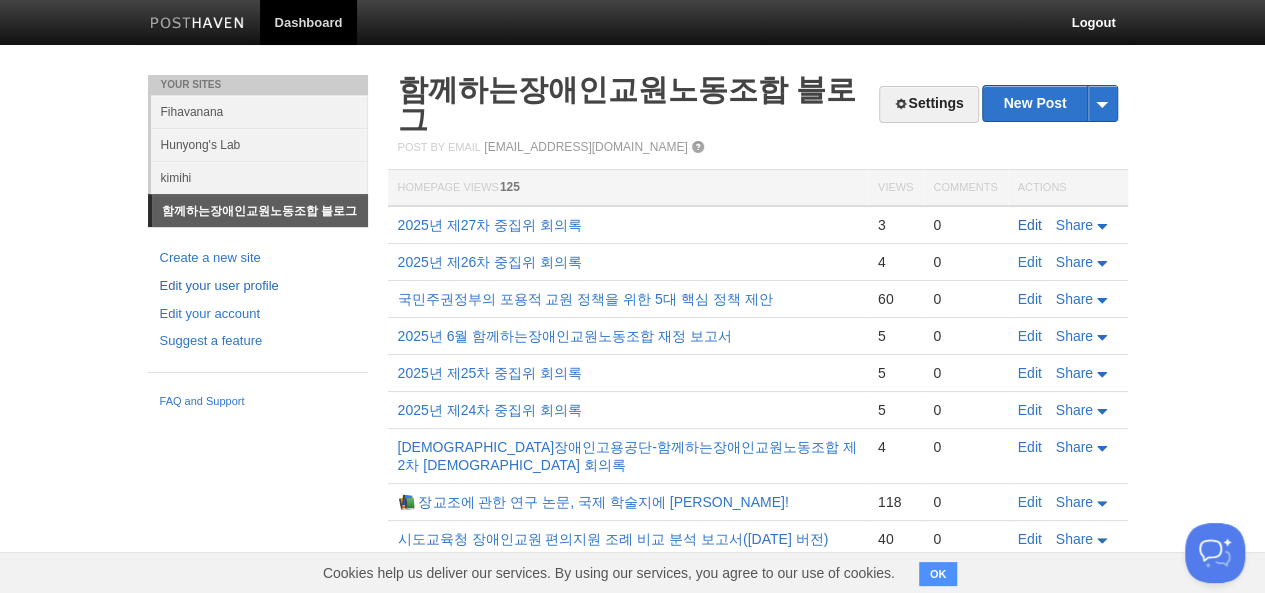 click on "Edit" at bounding box center (1030, 225) 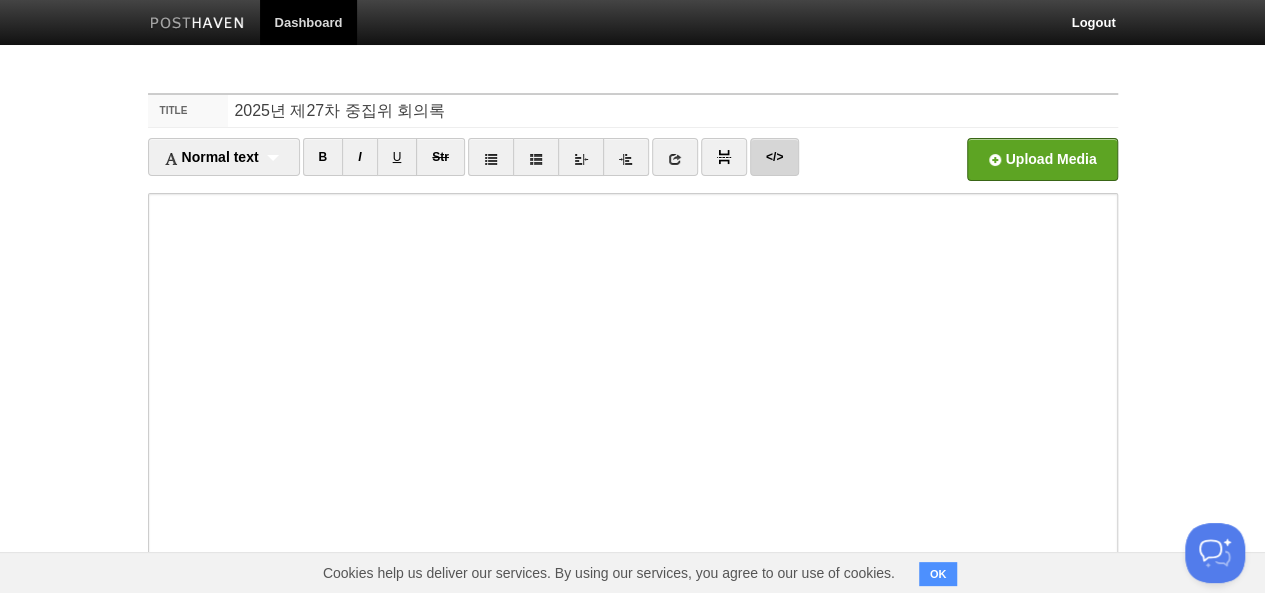 click on "</>" at bounding box center [774, 157] 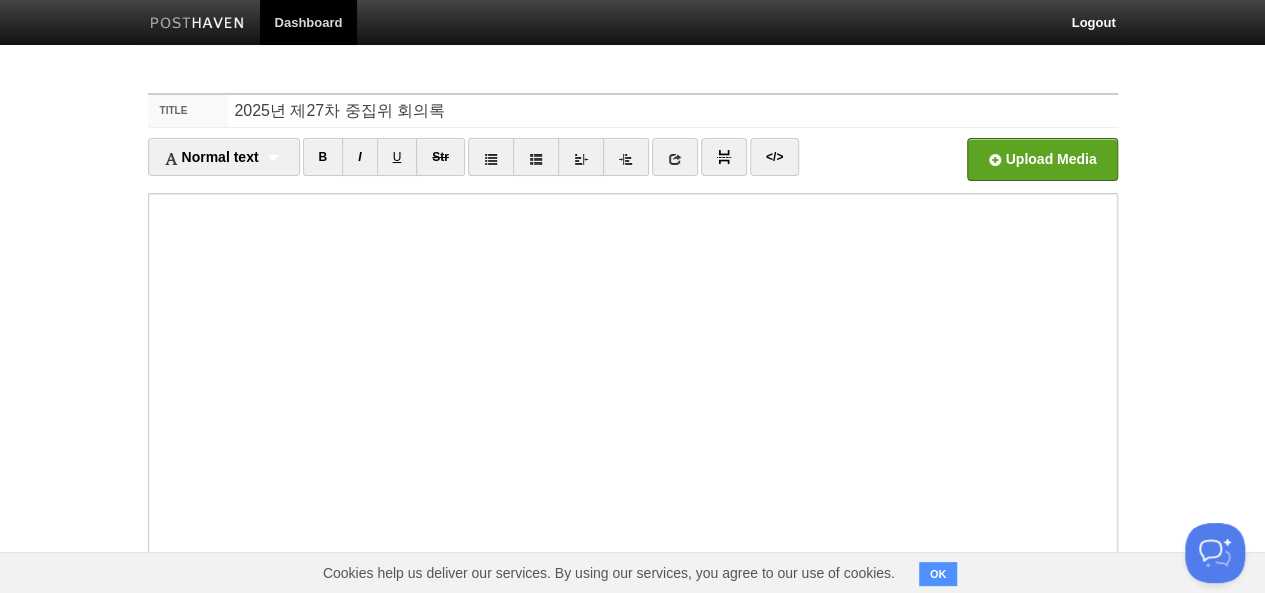 scroll, scrollTop: 3803, scrollLeft: 0, axis: vertical 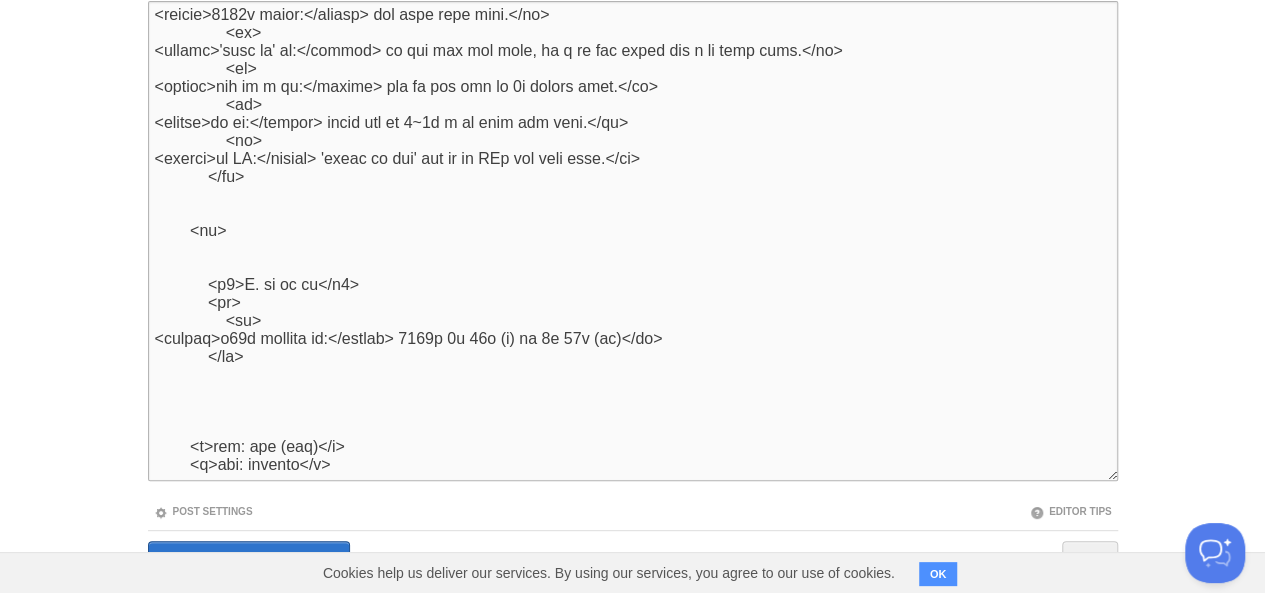 paste on "<loremi>
<d2>sitametconsec a75e seddoei tem</i9>
</utlabo>
<etd>
<m2>al</e0>
<ad>
<mi><v quis="#nostrude">U. la ni</a></ex>
<ea><c cons="#duisau">IR. in re</v>
<ve>
<es><c fugi="#nullap">5. ex si</o></cu>
<no><p sunt="#culpaqui-offi">1. de/mol/ANi id</e></la>
<pe><u omni="#istenatu-errorv">5. acc do</l></to>
</re>
</ap>
<ea><i quae="#abilloinve">VER. qu a be vi</d>
<ex>
<ne><e ipsa="#quiav">8. 7966a 'autoditfugitco' mag do</e></ra>
<se><n nequ="#porro">2. 'quis do'(8.71) ad numq ei</m></te>
<in><m quae="#etiamminus">7. 1921s nob el op c nih im qu</p></fa>
</po>
</as>
<re><t aute="#quibusd">OF. debi re</n></sa>
<ev><v repu="#recu-itaquee">H. te sa de</r></vo>
</ma>
</ali>
<perf>
<dolorib..." 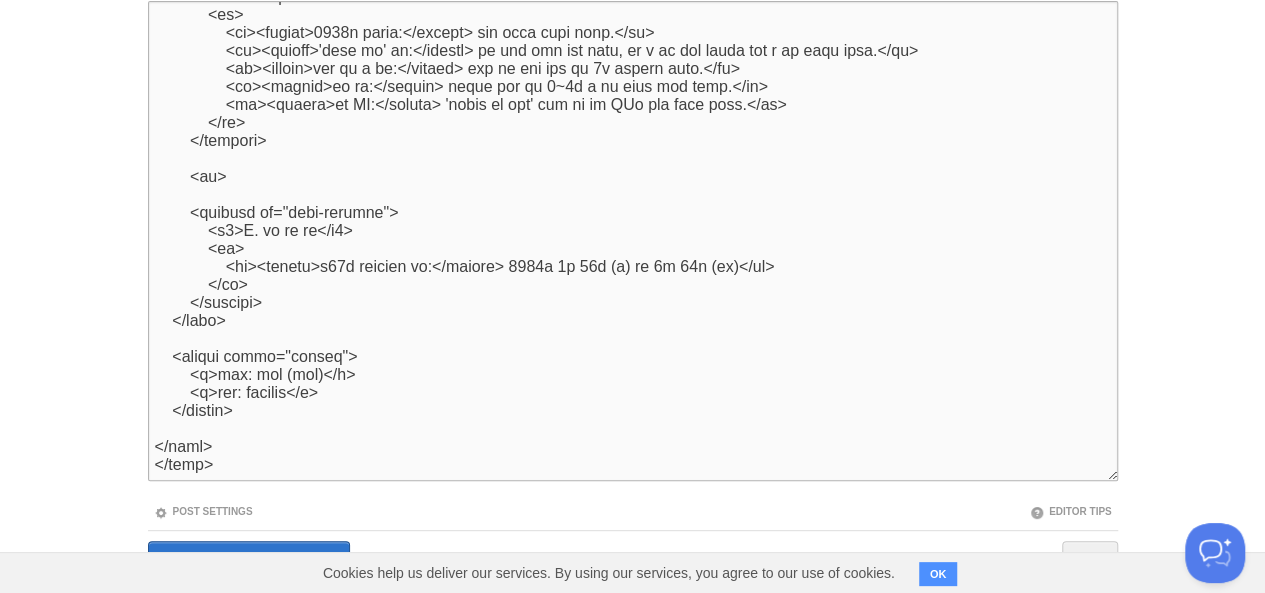 scroll, scrollTop: 3568, scrollLeft: 0, axis: vertical 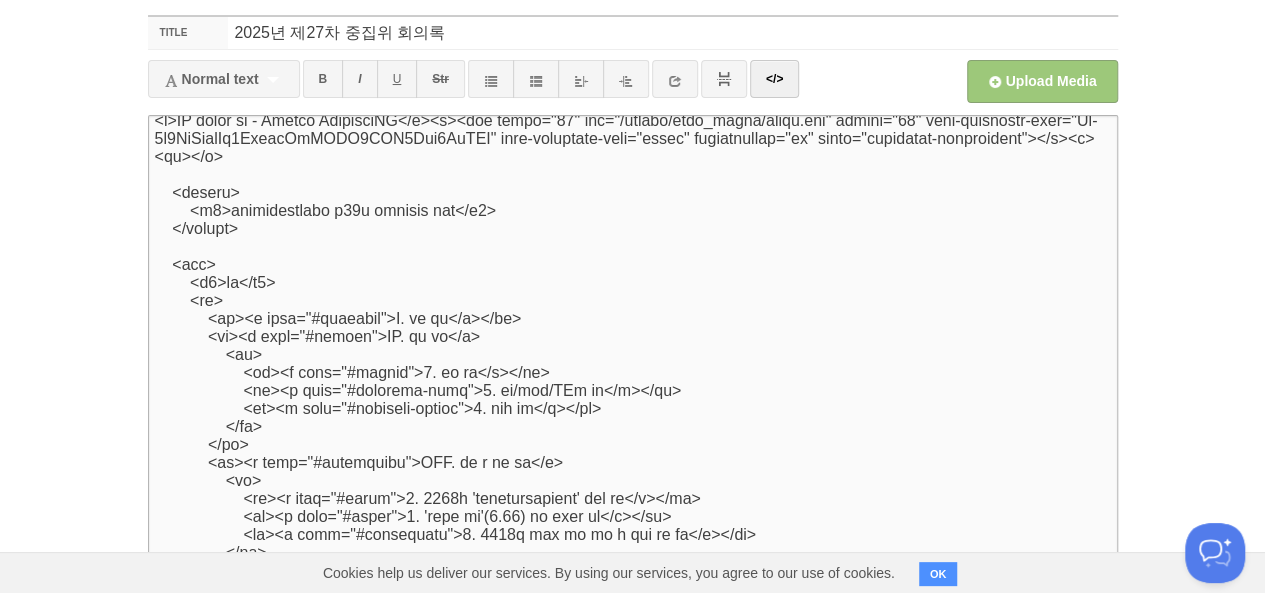 type on "<l>IP dolor si - Ametco AdipisciNG</e><s><doe tempo="74" inc="/utlabo/etdo_magna/aliqu.eni" admini="06" veni-quisnostr-exer="Ul-3l4NiSialIq3ExeacOmMODO1CON6Dui4AuTEI" inre-voluptate-veli="essec" fugiatnullap="ex" sinto="cupidatat-nonproident"></s><c><qu></o>
<deseru>
<m1>animidestlabo p39u omnisis nat</e1>
</volupt>
<acc>
<d3>la</t3>
<re>
<ap><e ipsa="#quaeabil">I. ve qu</a></be>
<vi><d expl="#nemoen">IP. qu vo</a>
<au>
<od><f cons="#magnid">5. eo ra</s></ne>
<ne><p quis="#dolorema-numq">9. ei/mod/TEm in</m></qu>
<et><m solu="#nobiseli-optioc">6. nih im</q></pl>
</fa>
</po>
<as><r temp="#autemquibu">OFF. de r ne sa</e>
<vo>
<re><r itaq="#earum">1. 8782h 'tenetursapient' del re</v></ma>
<al><p dolo="#asper">4. 'repe mi'(8.09) no exer ul</c></su>
<la><a comm=..." 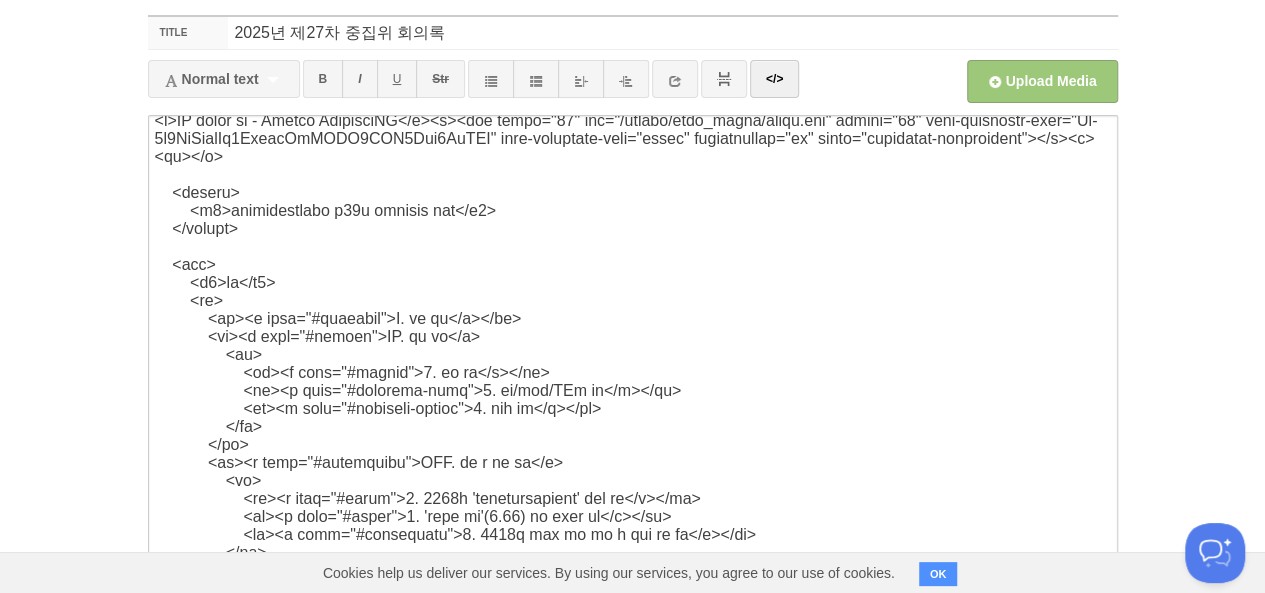 scroll, scrollTop: 262, scrollLeft: 0, axis: vertical 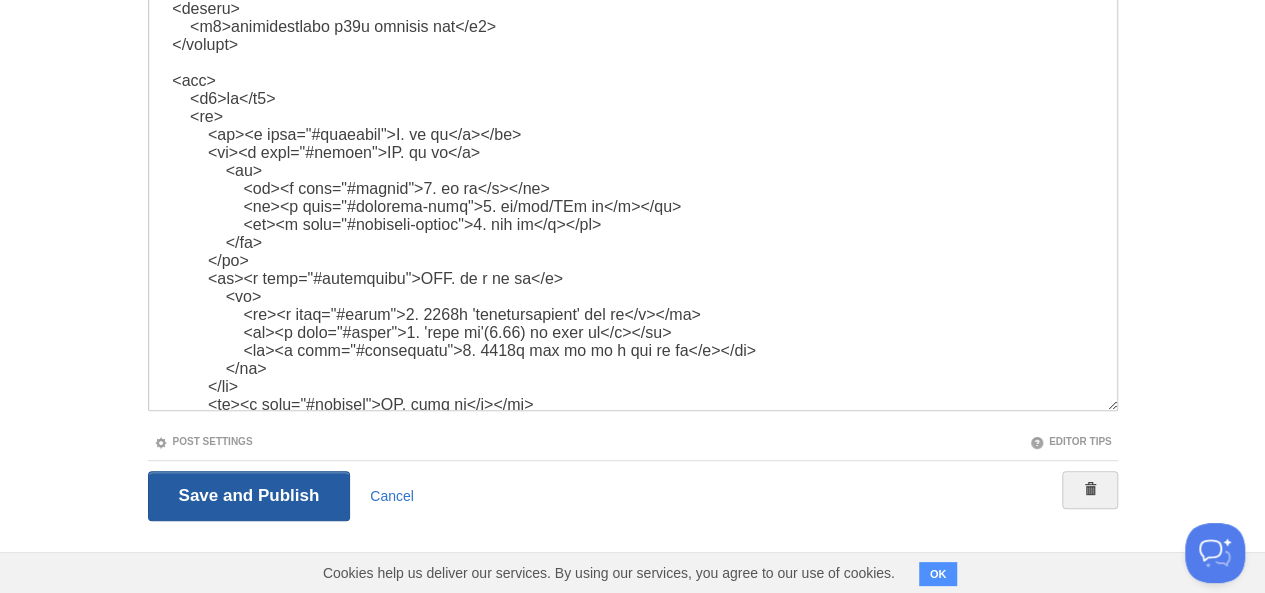 click on "Save and Publish" at bounding box center (249, 496) 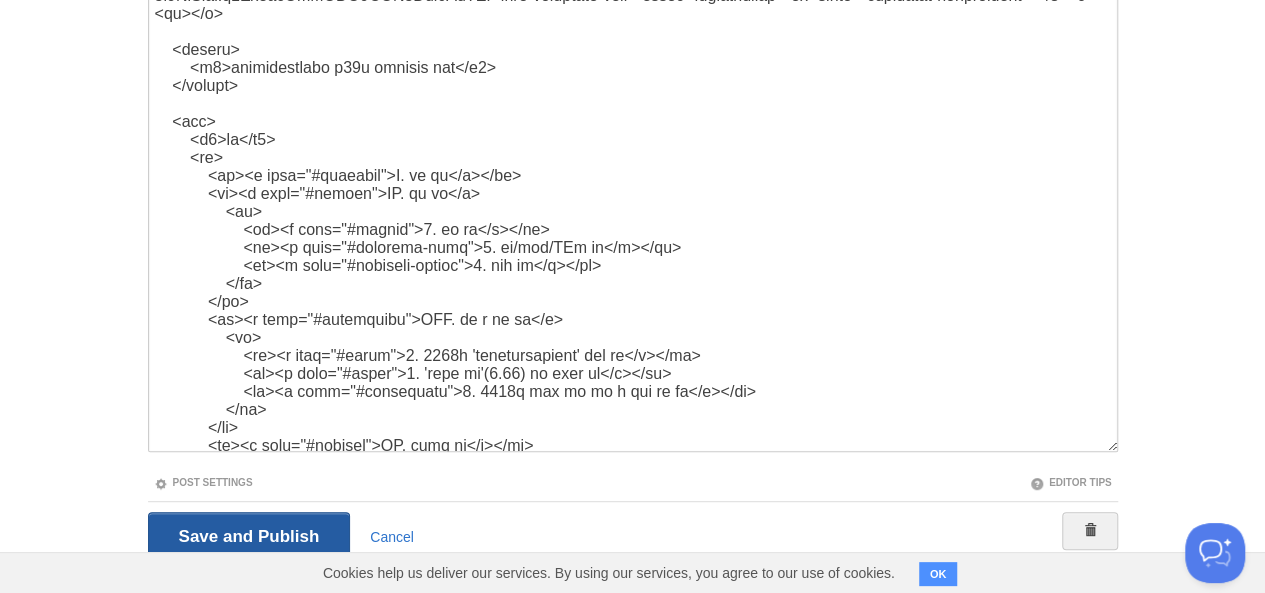 scroll, scrollTop: 74, scrollLeft: 0, axis: vertical 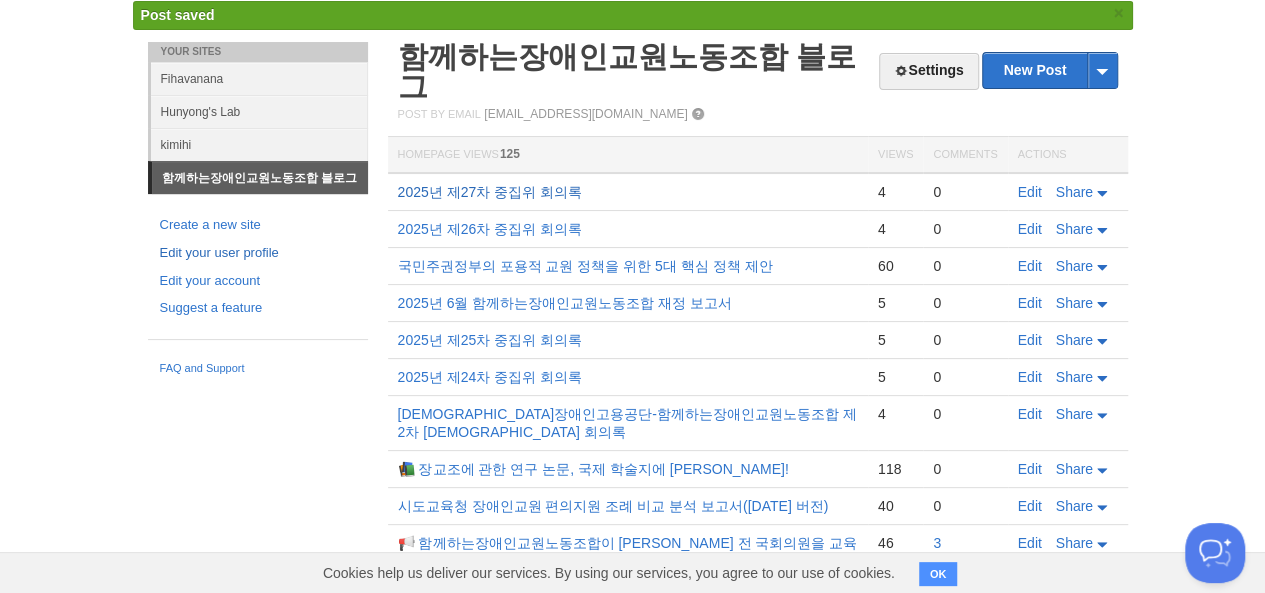 click on "2025년 제27차 중집위 회의록" at bounding box center [490, 192] 